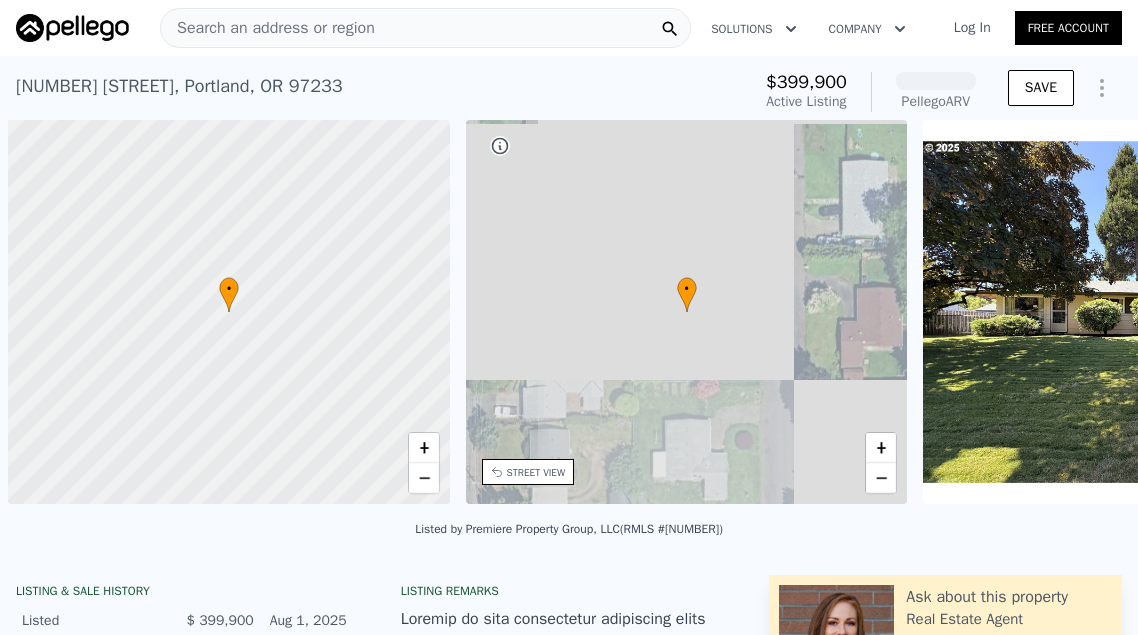 scroll, scrollTop: 0, scrollLeft: 0, axis: both 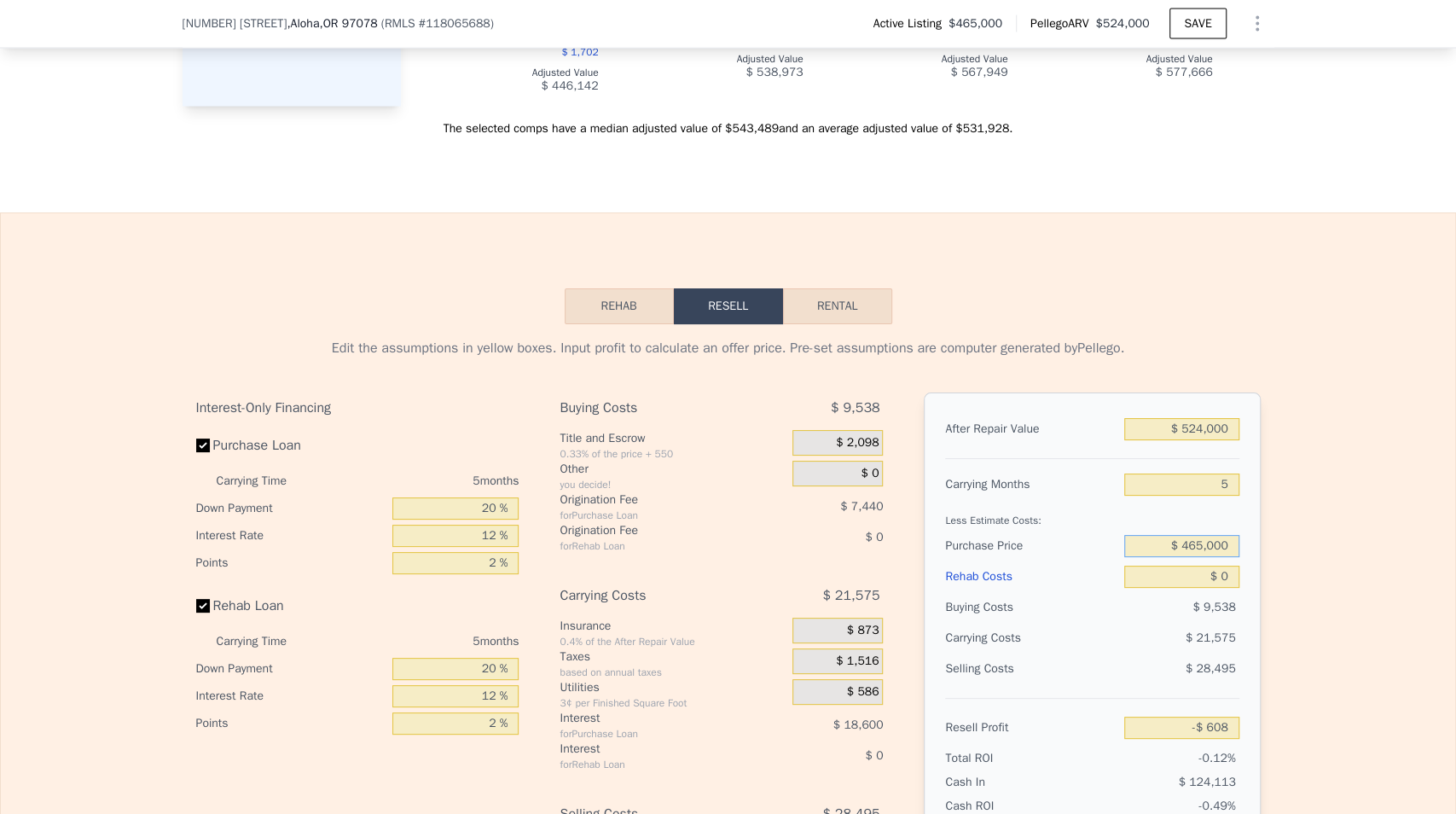 drag, startPoint x: 1202, startPoint y: 541, endPoint x: 1189, endPoint y: 543, distance: 13.152946 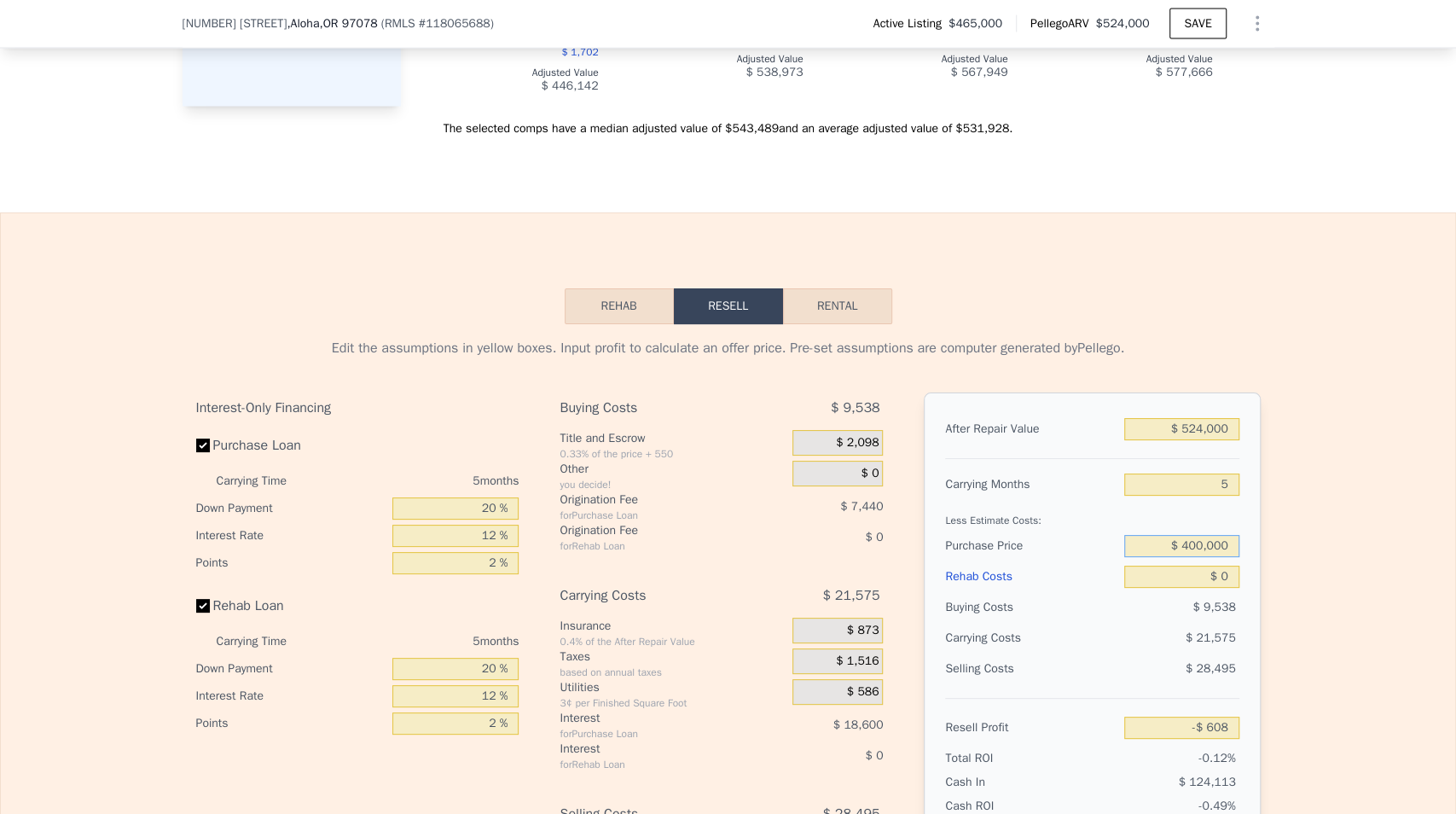 type on "$ 400,000" 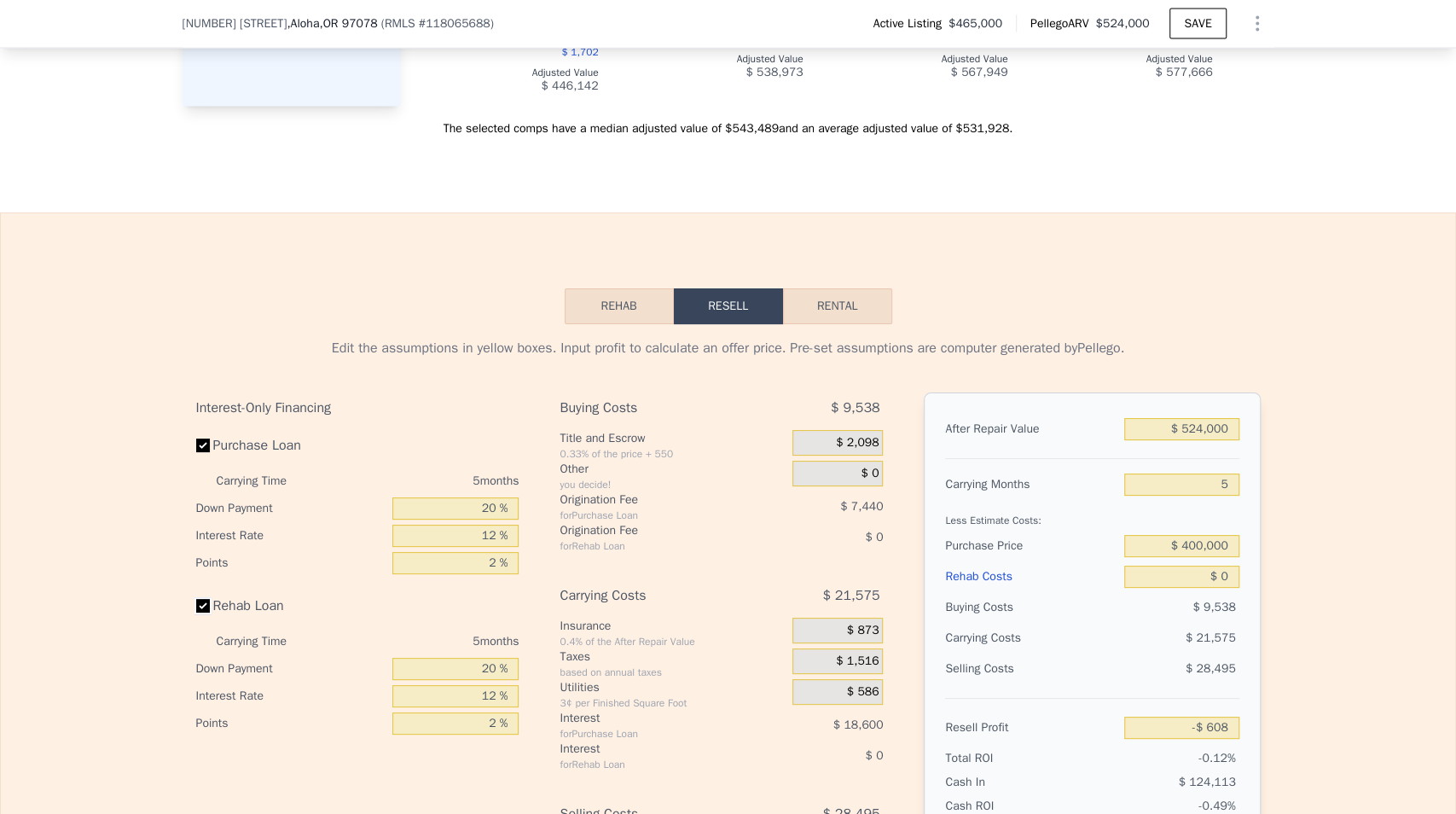 click on "Rehab Loan" at bounding box center [203, 606] 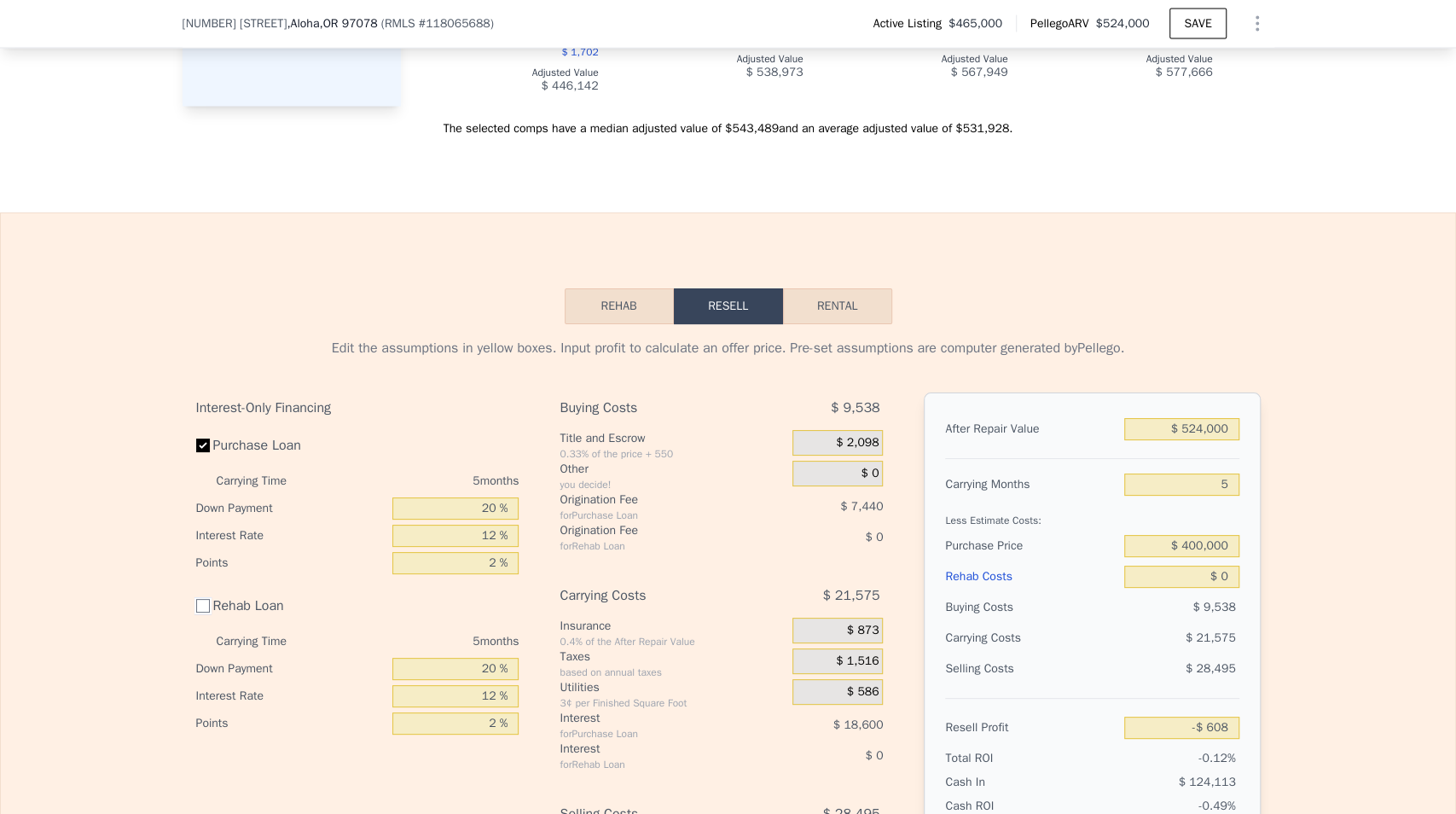checkbox on "false" 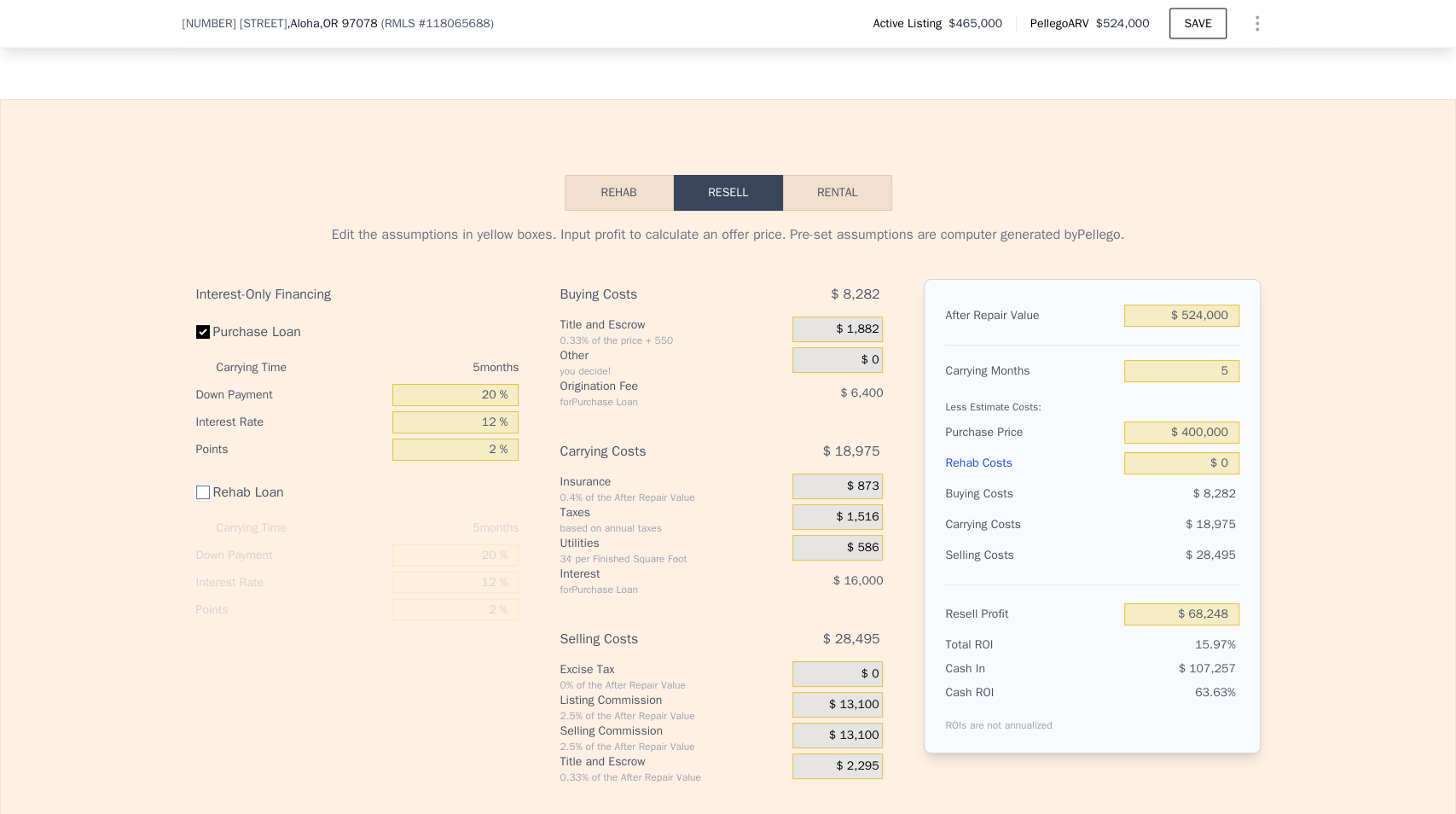 scroll, scrollTop: 2326, scrollLeft: 0, axis: vertical 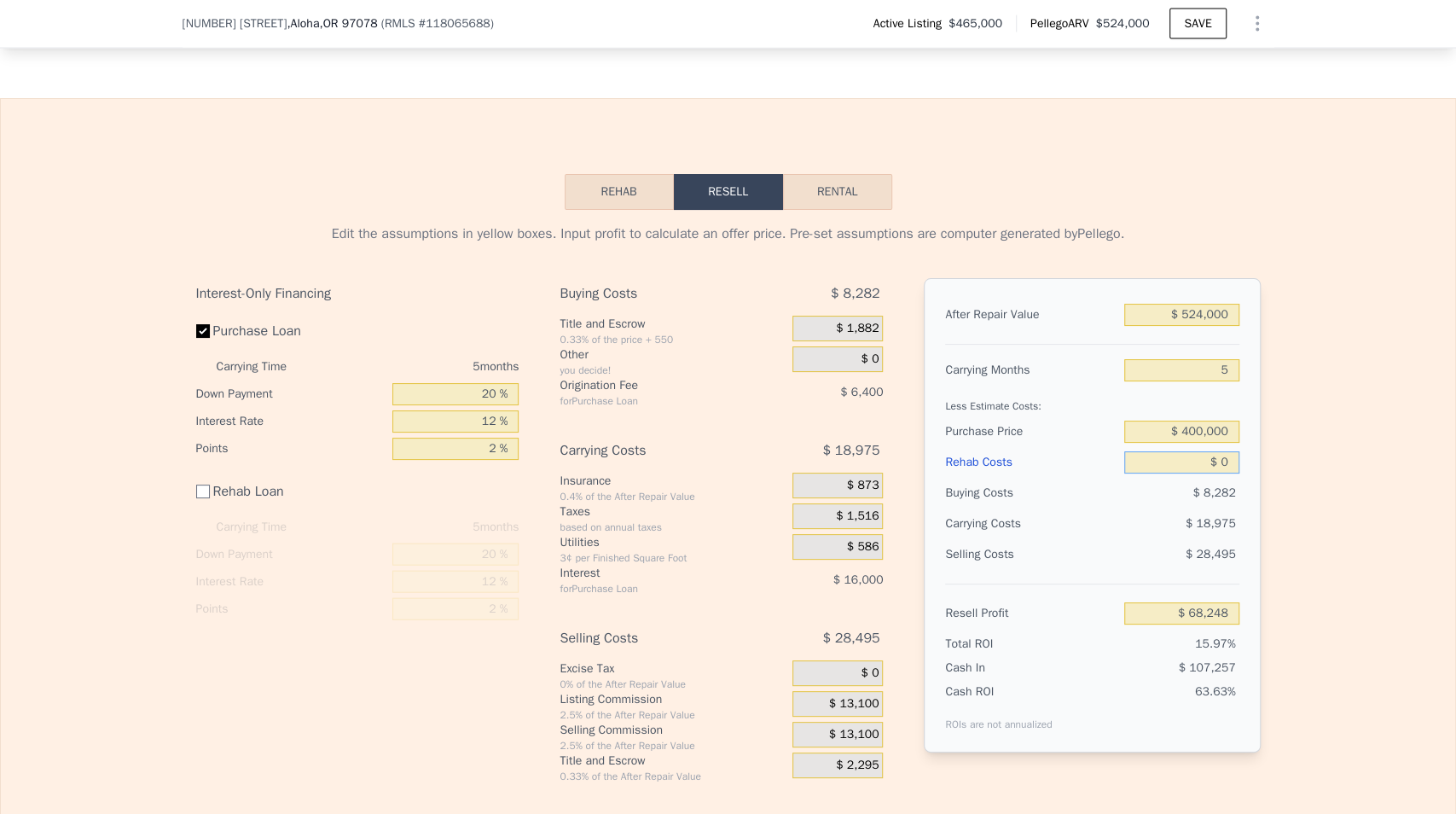 click on "$ 0" at bounding box center [1181, 462] 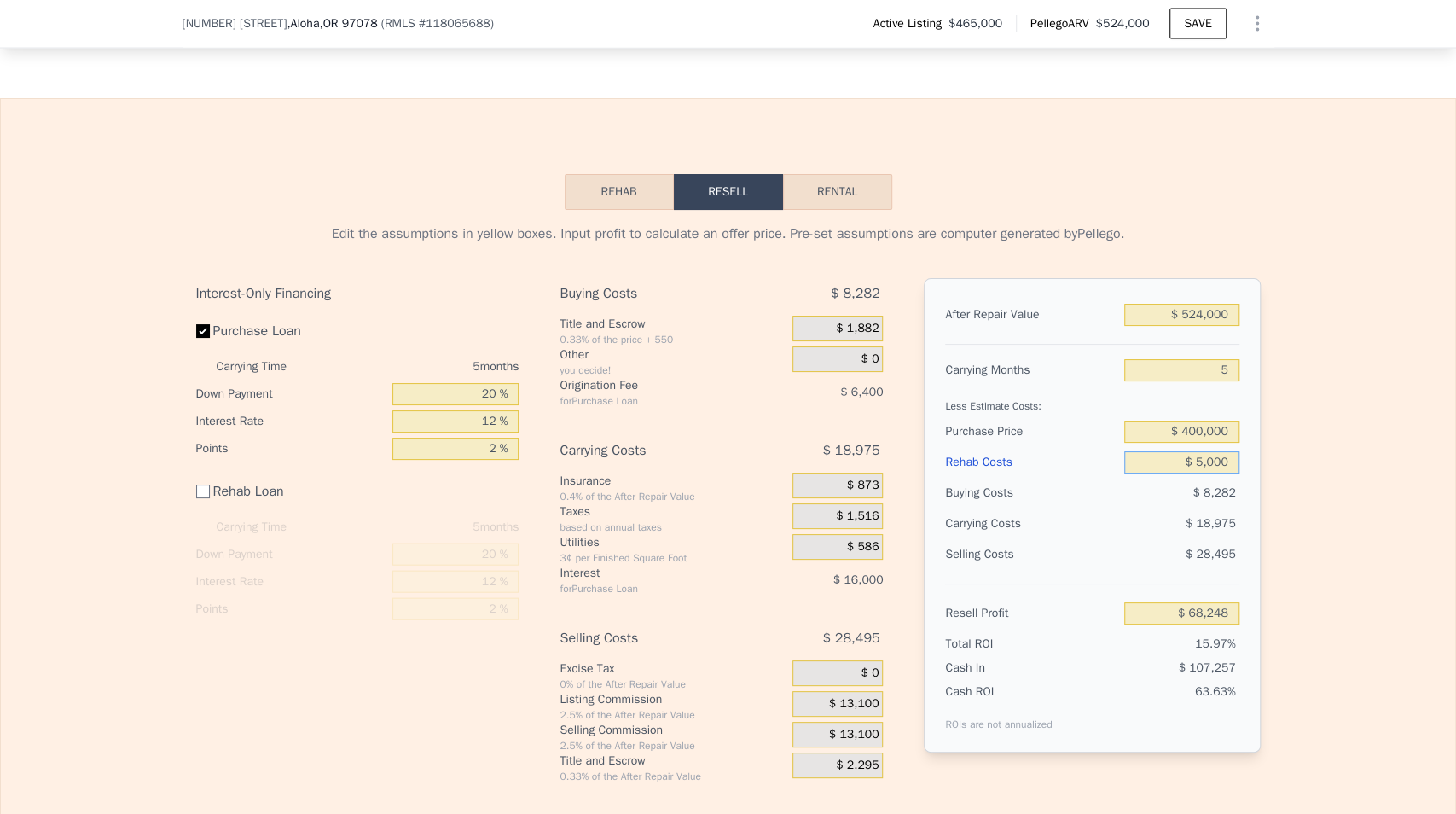 type on "$ 50,000" 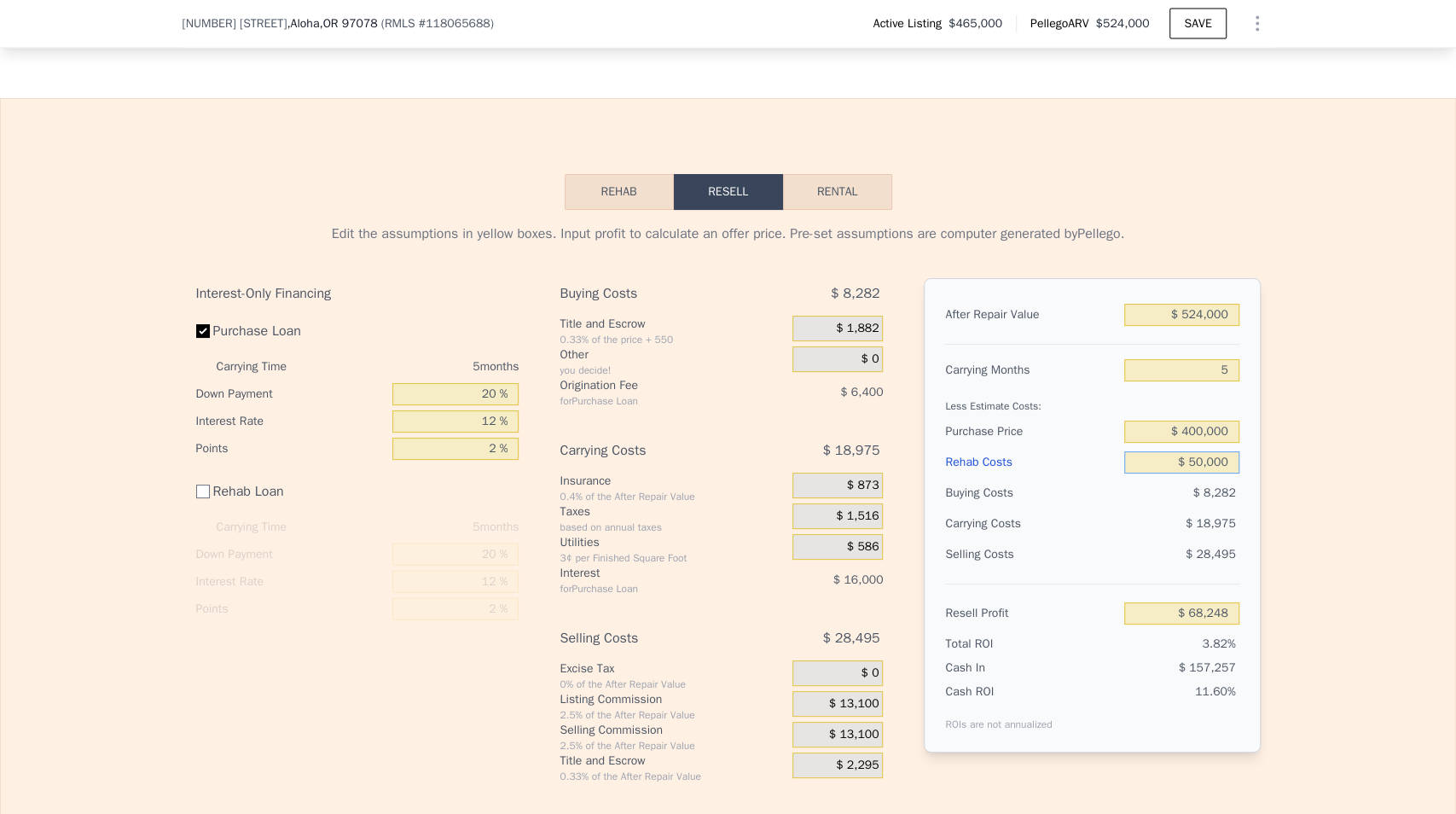 type on "$ 18,248" 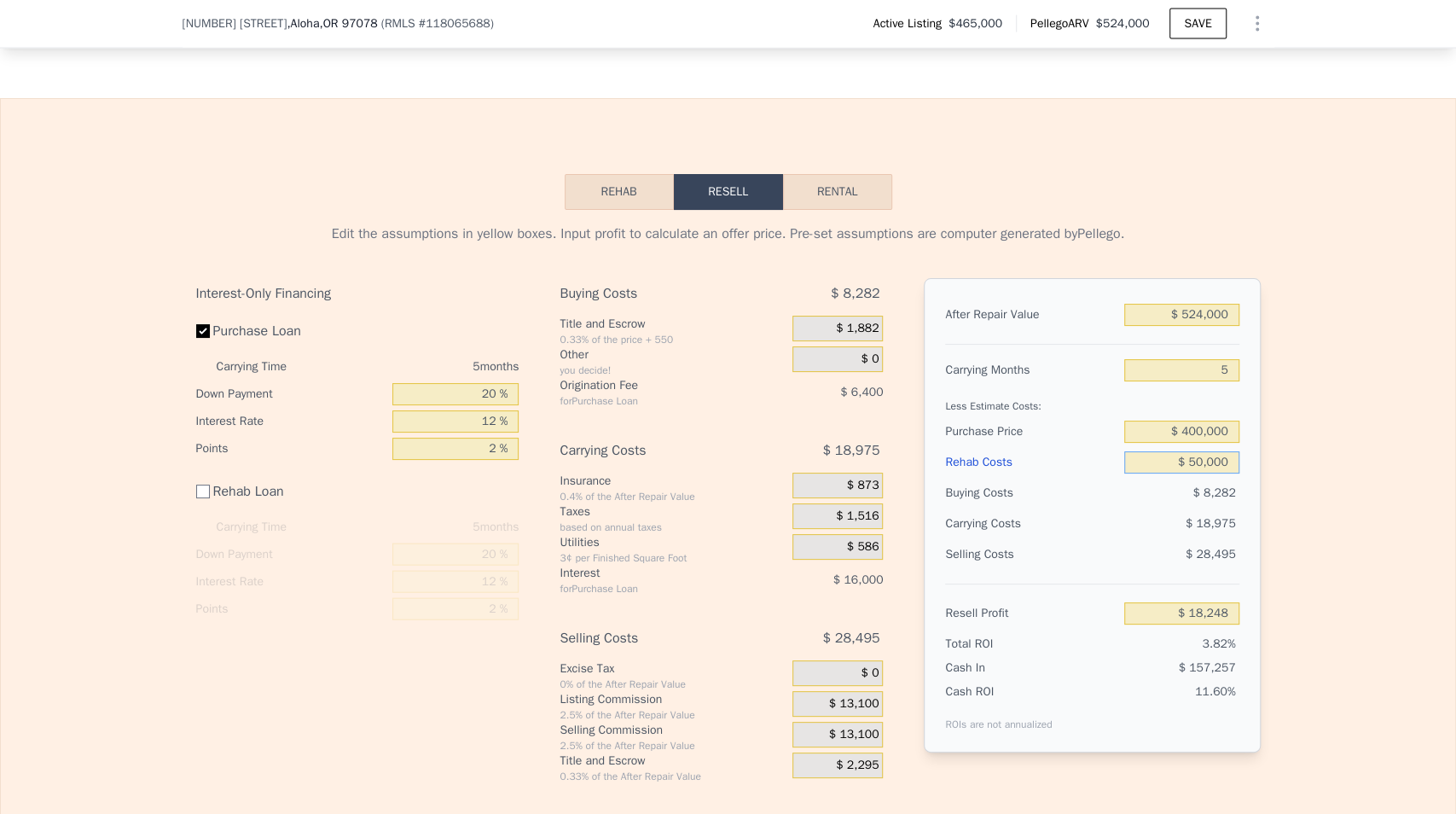 type on "$ 50,000" 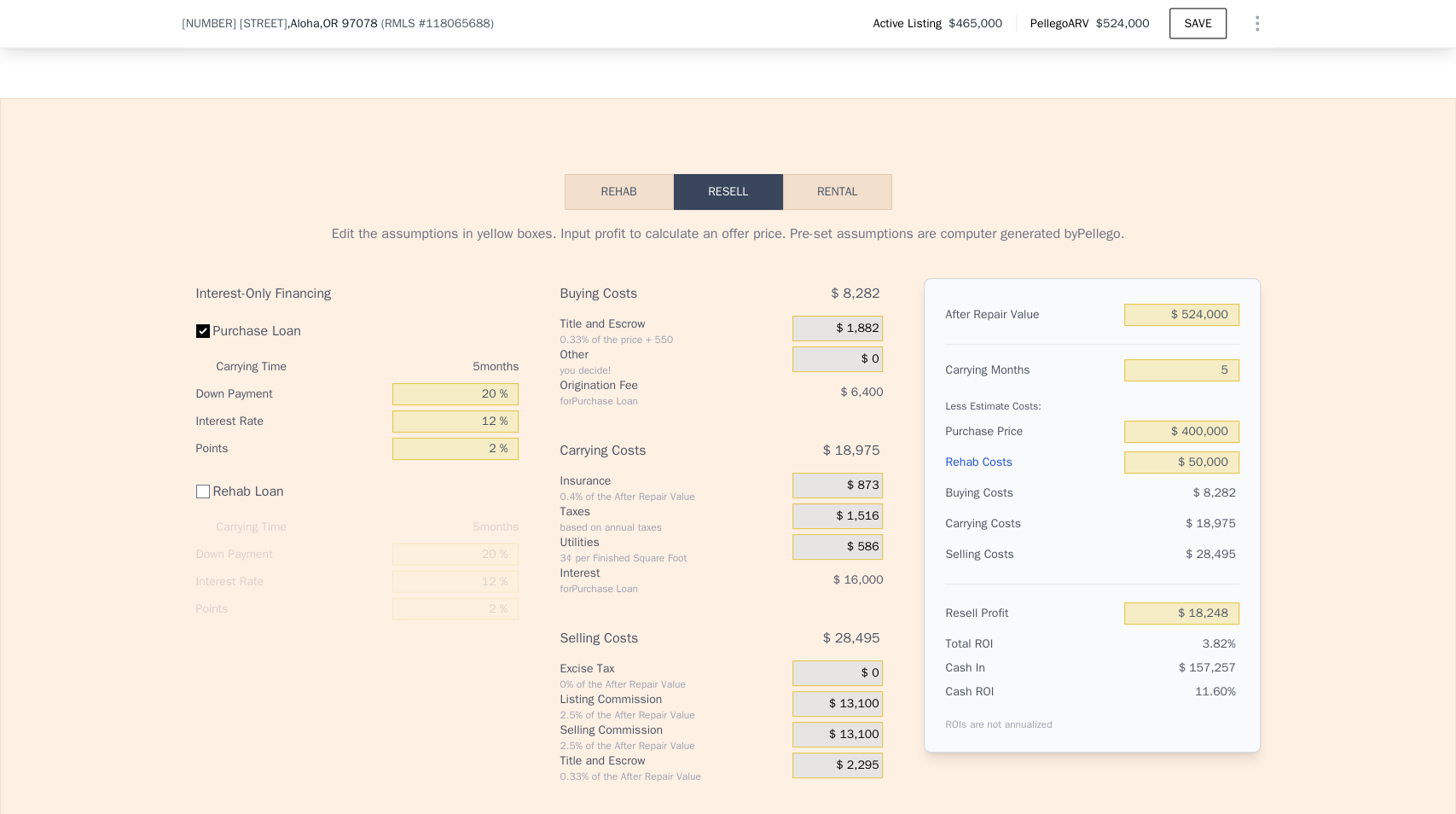 click on "Edit the assumptions in yellow boxes. Input profit to calculate an offer price. Pre-set assumptions are computer generated by  Pellego . Interest-Only Financing Purchase Loan Carrying Time 5  months Down Payment 20 % Interest Rate 12 % Points 2 % Rehab Loan Carrying Time 5  months Down Payment 20 % Interest Rate 12 % Points 2 % Buying Costs $ 8,282 Title and Escrow 0.33% of the price + 550 $ 1,882 Other you decide! $ 0 Origination Fee for  Purchase Loan $ 6,400 Carrying Costs $ 18,975 Insurance 0.4% of the After Repair Value $ 873 Taxes based on annual taxes $ 1,516 Utilities 3¢ per Finished Square Foot $ 586 Interest for  Purchase Loan $ 16,000 Selling Costs $ 28,495 Excise Tax 0% of the After Repair Value $ 0 Listing Commission 2.5% of the After Repair Value $ 13,100 Selling Commission 2.5% of the After Repair Value $ 13,100 Title and Escrow 0.33% of the After Repair Value $ 2,295 After Repair Value $ 524,000 Carrying Months 5 Less Estimate Costs: Purchase Price $ 400,000 Rehab Costs $ 50,000 Buying Costs" at bounding box center [728, 497] 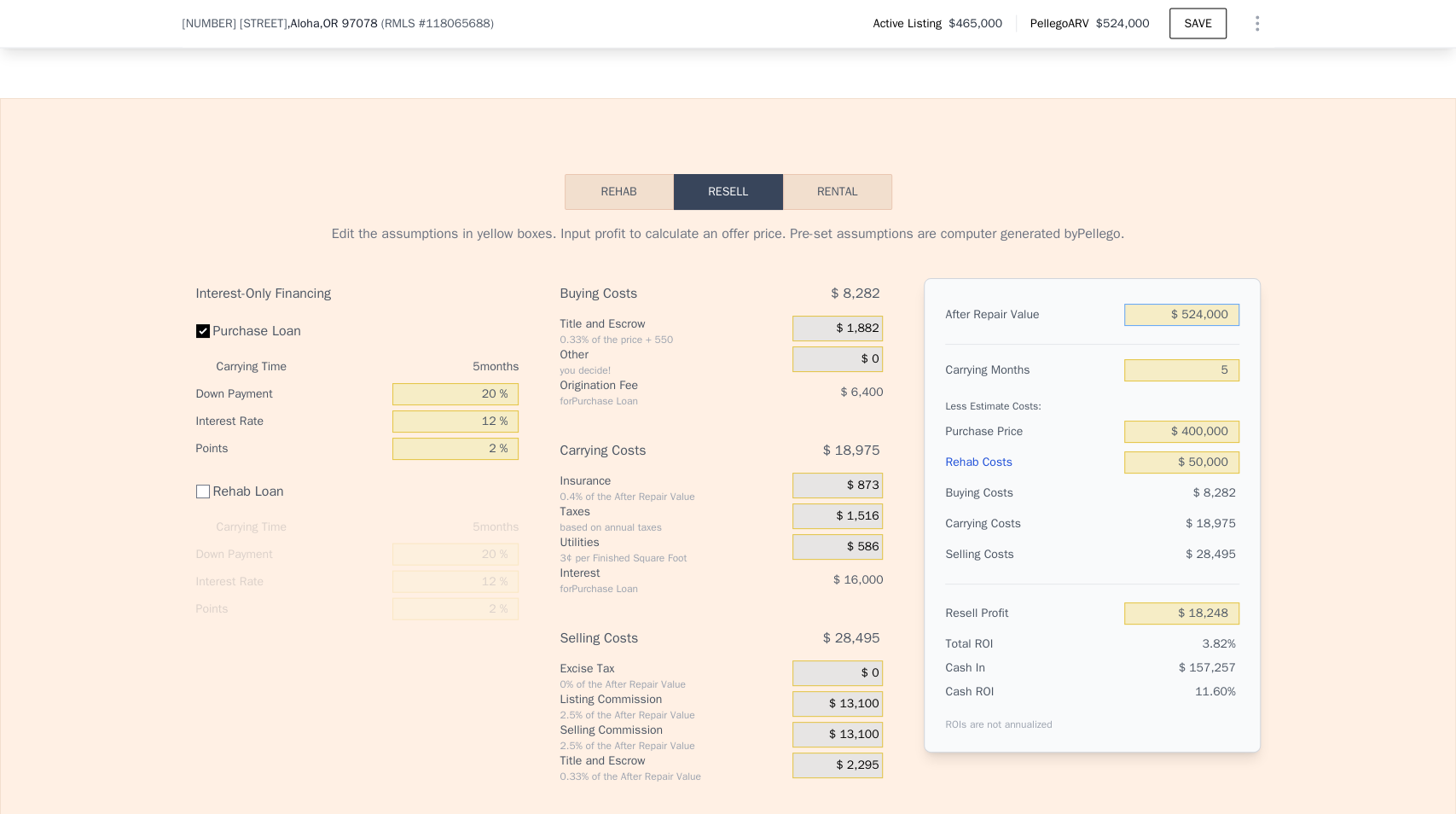 click on "$ 524,000" at bounding box center [1181, 315] 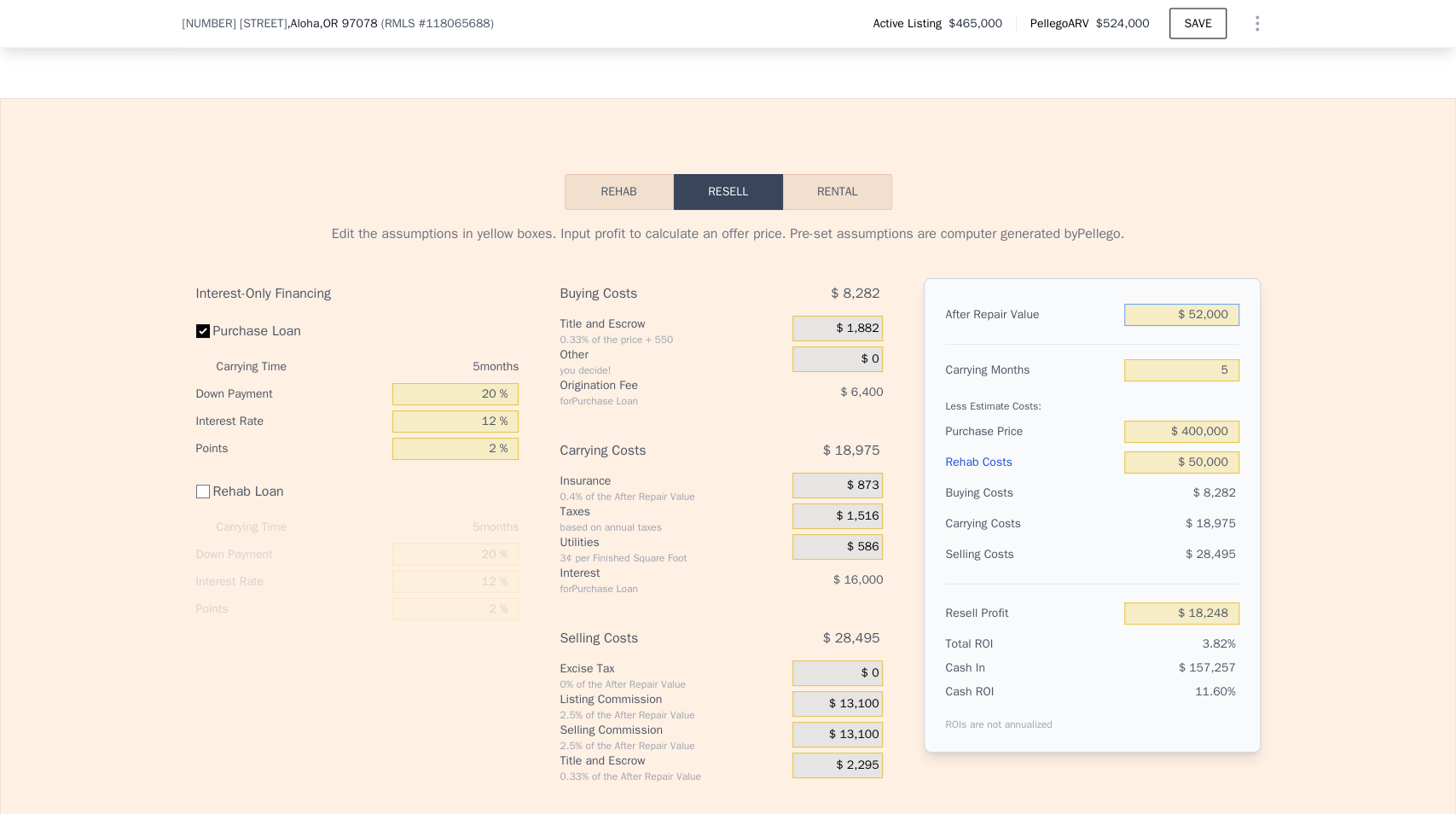 type on "$ 5,000" 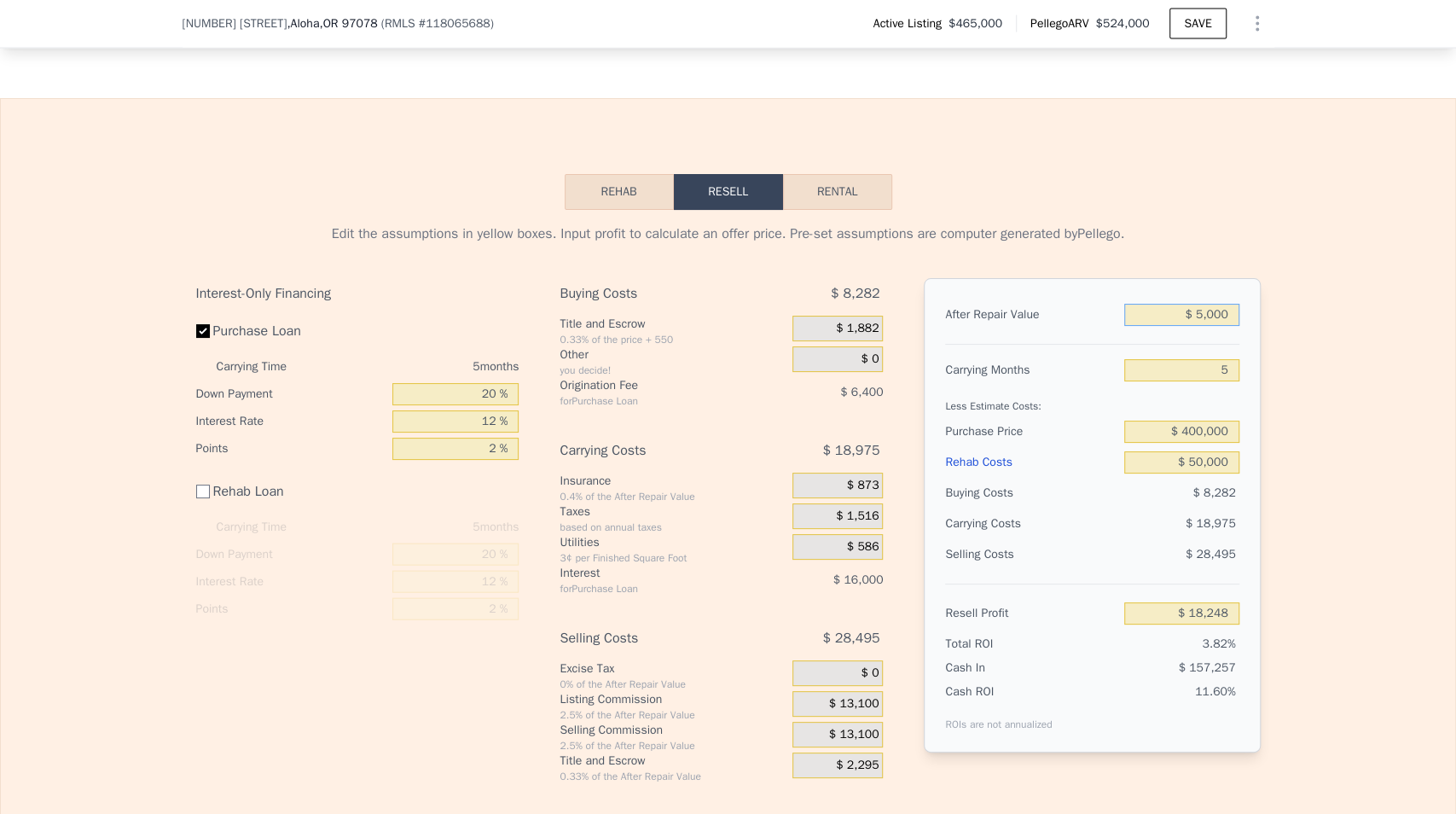 type on "-$ 472,209" 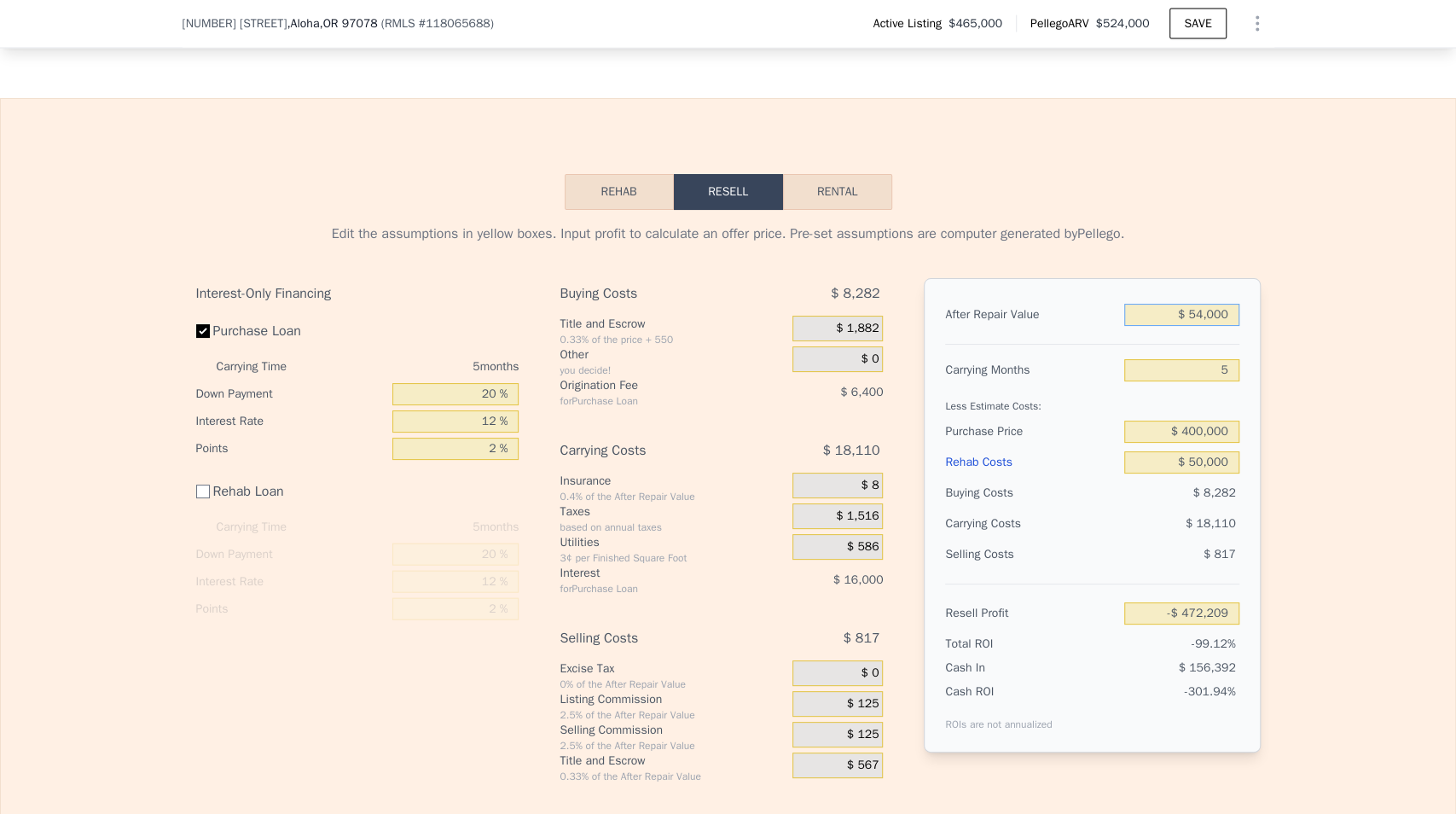 type on "$ 540,000" 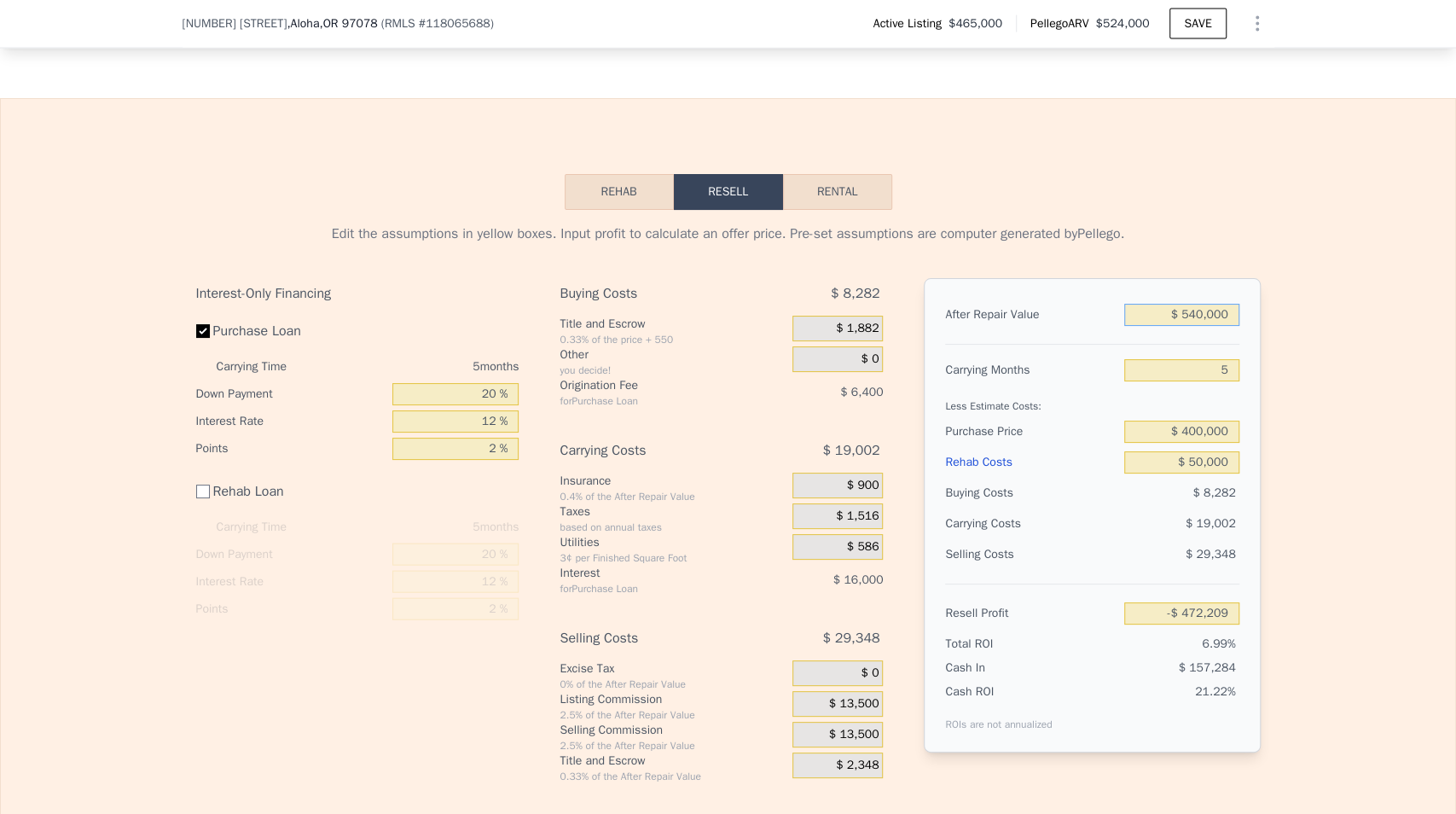 type on "$ 33,368" 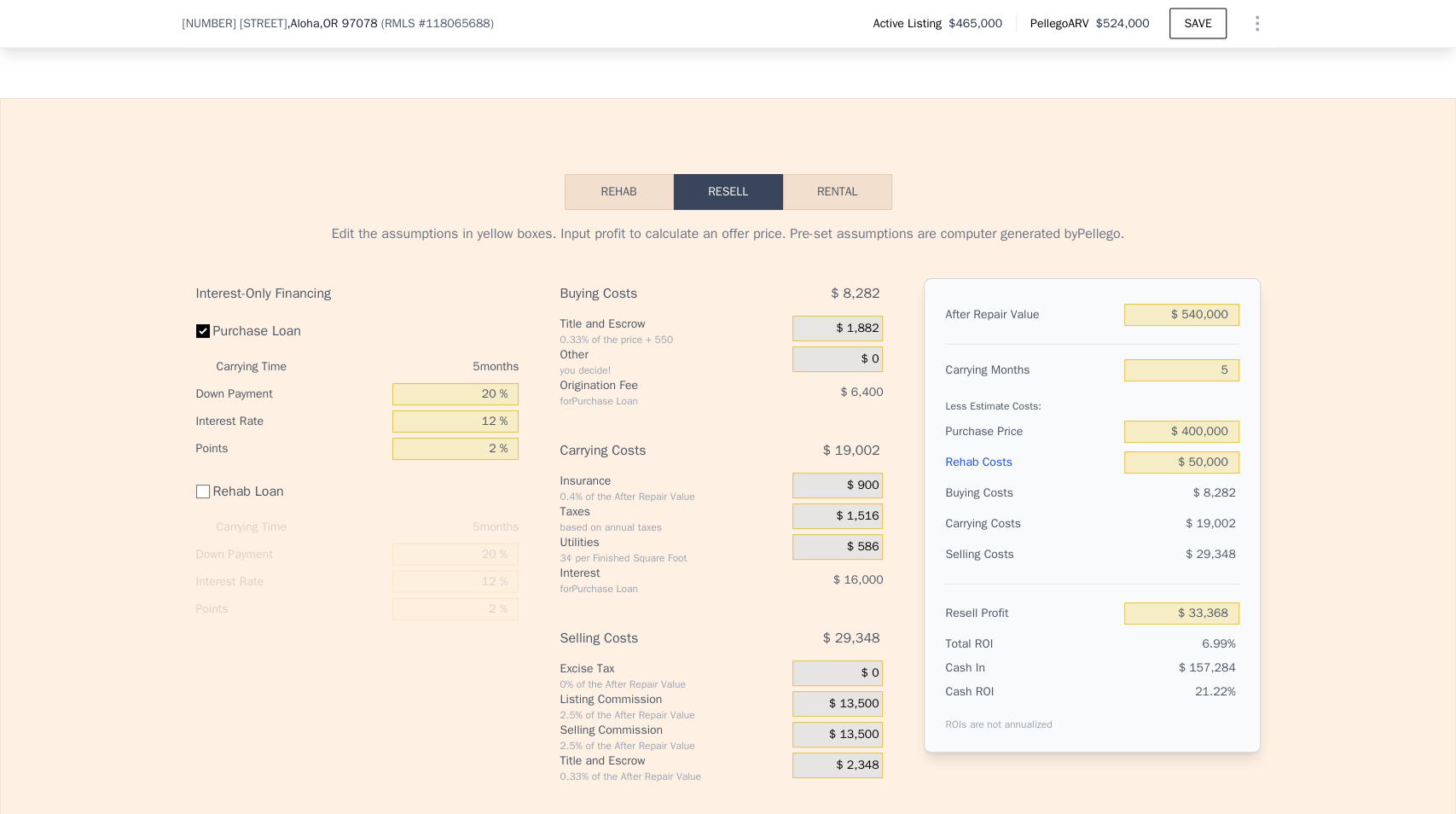 click on "Edit the assumptions in yellow boxes. Input profit to calculate an offer price. Pre-set assumptions are computer generated by  Pellego . Interest-Only Financing Purchase Loan Carrying Time 5  months Down Payment 20 % Interest Rate 12 % Points 2 % Rehab Loan Carrying Time 5  months Down Payment 20 % Interest Rate 12 % Points 2 % Buying Costs $ 8,282 Title and Escrow 0.33% of the price + 550 $ 1,882 Other you decide! $ 0 Origination Fee for  Purchase Loan $ 6,400 Carrying Costs $ 19,002 Insurance 0.4% of the After Repair Value $ 900 Taxes based on annual taxes $ 1,516 Utilities 3¢ per Finished Square Foot $ 586 Interest for  Purchase Loan $ 16,000 Selling Costs $ 29,348 Excise Tax 0% of the After Repair Value $ 0 Listing Commission 2.5% of the After Repair Value $ 13,500 Selling Commission 2.5% of the After Repair Value $ 13,500 Title and Escrow 0.33% of the After Repair Value $ 2,348 After Repair Value $ 540,000 Carrying Months 5 Less Estimate Costs: Purchase Price $ 400,000 Rehab Costs $ 50,000 Buying Costs" at bounding box center [728, 497] 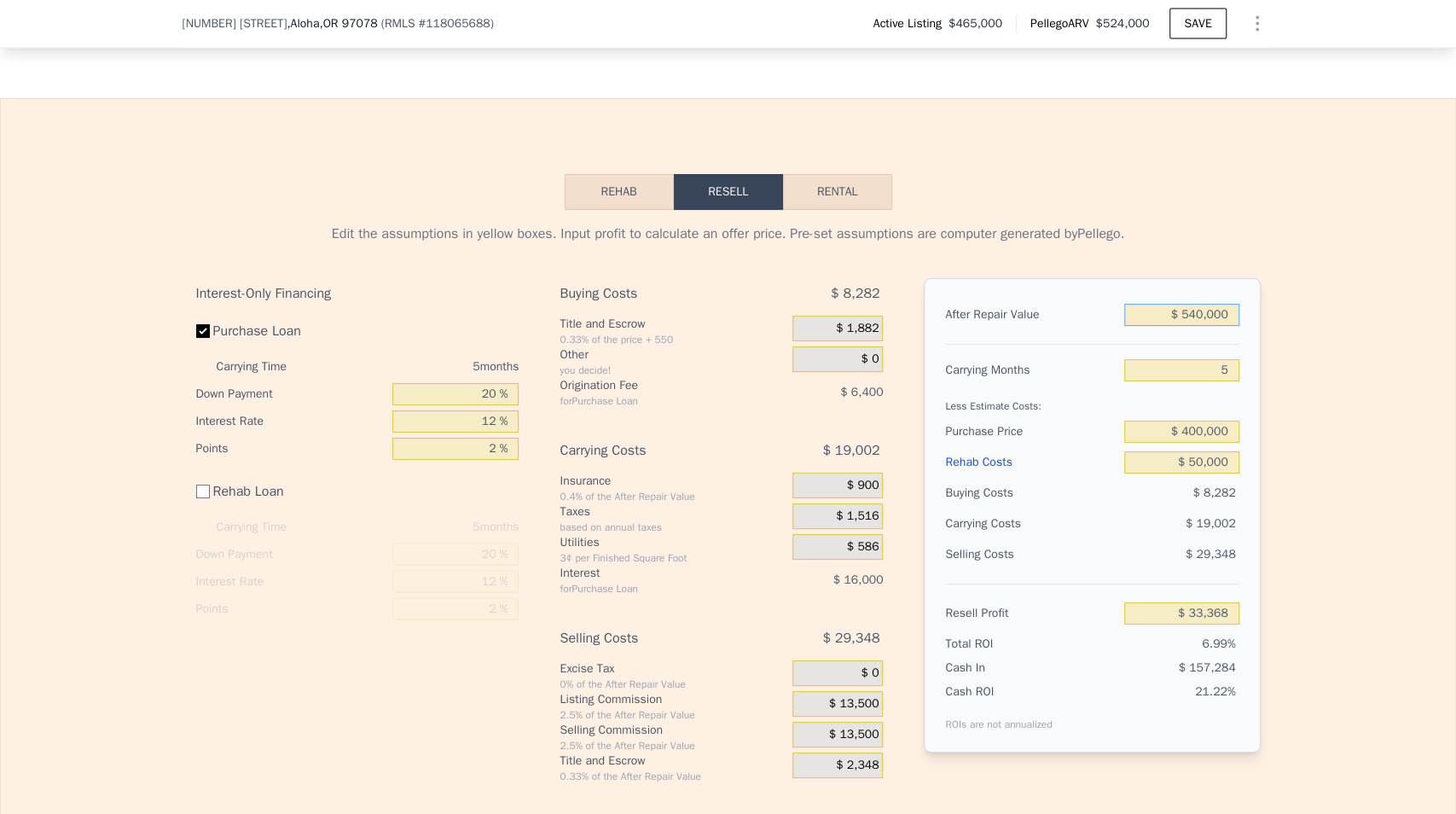 click on "$ 540,000" at bounding box center (1181, 315) 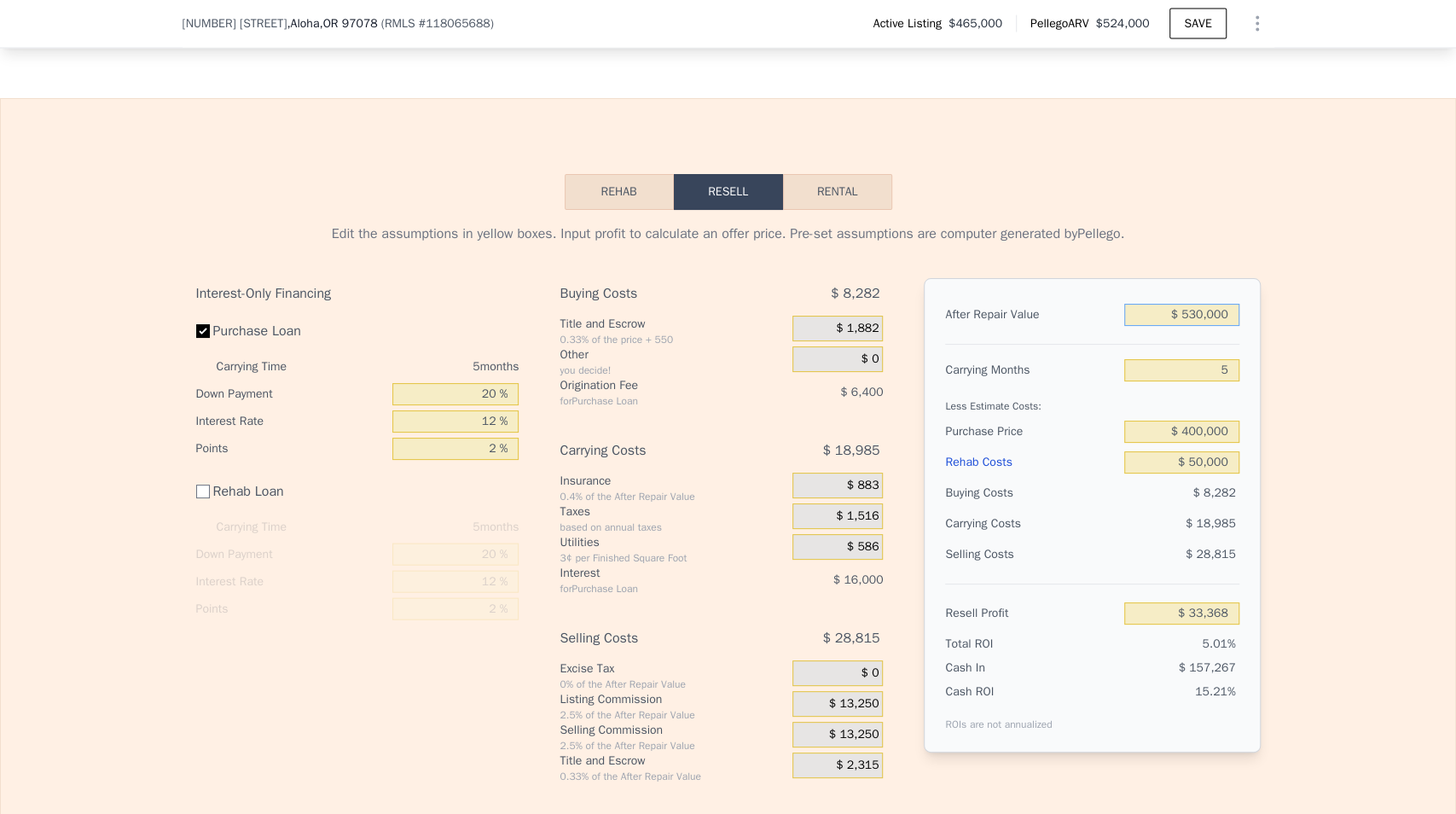 type on "$ 23,918" 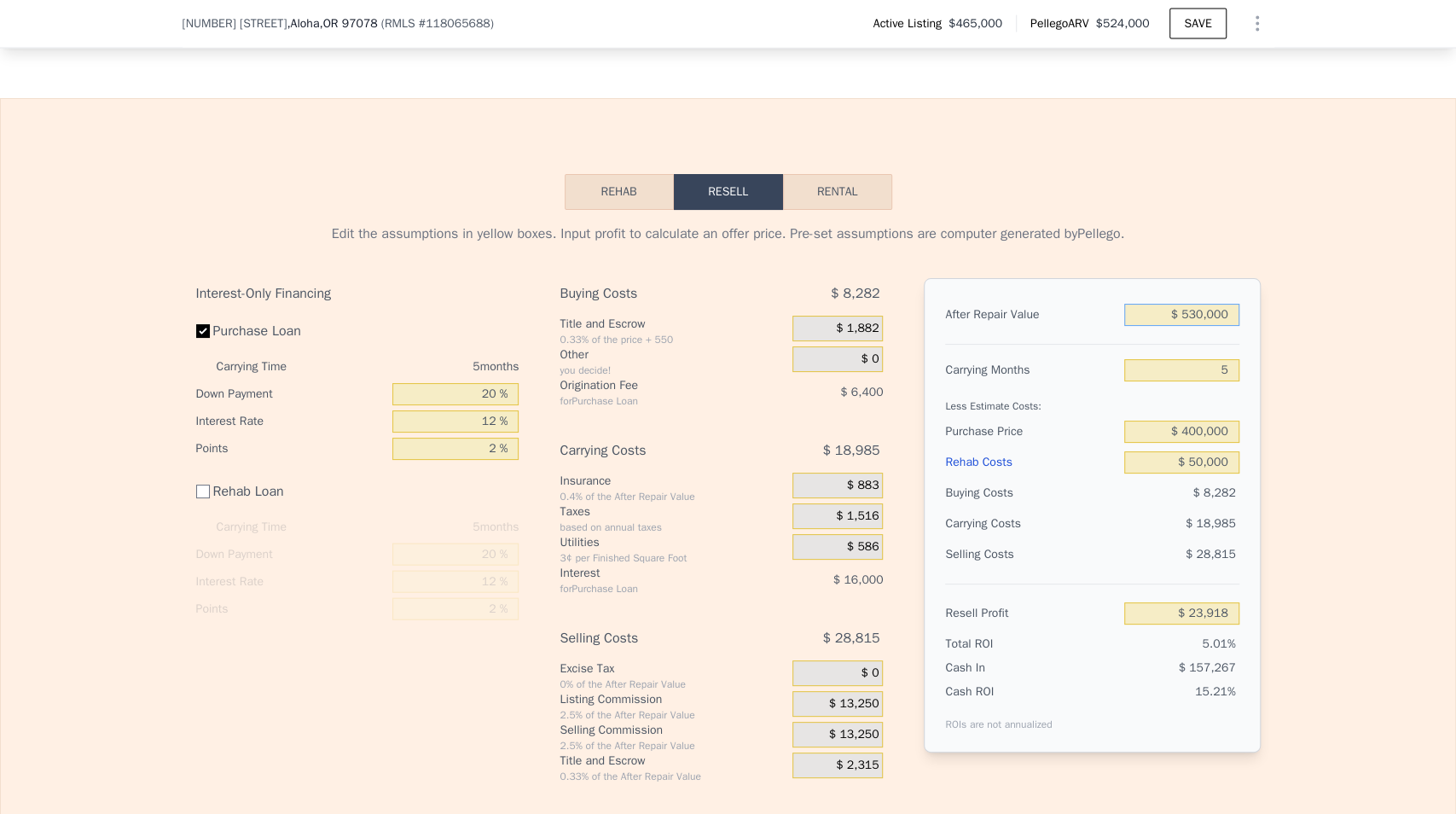 type on "$ 530,000" 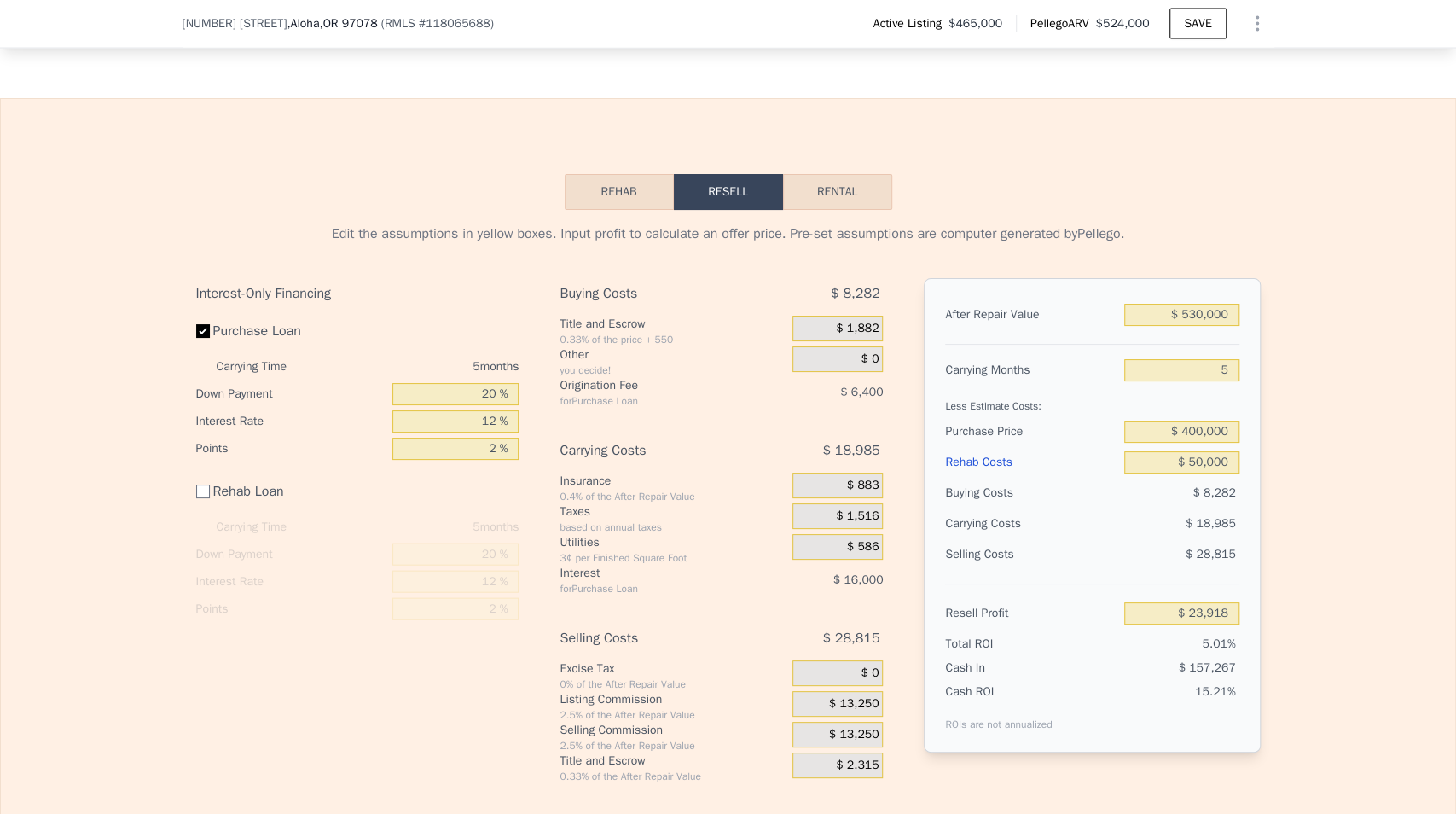 click on "Edit the assumptions in yellow boxes. Input profit to calculate an offer price. Pre-set assumptions are computer generated by  Pellego . Interest-Only Financing Purchase Loan Carrying Time 5  months Down Payment 20 % Interest Rate 12 % Points 2 % Rehab Loan Carrying Time 5  months Down Payment 20 % Interest Rate 12 % Points 2 % Buying Costs $ 8,282 Title and Escrow 0.33% of the price + 550 $ 1,882 Other you decide! $ 0 Origination Fee for  Purchase Loan $ 6,400 Carrying Costs $ 18,985 Insurance 0.4% of the After Repair Value $ 883 Taxes based on annual taxes $ 1,516 Utilities 3¢ per Finished Square Foot $ 586 Interest for  Purchase Loan $ 16,000 Selling Costs $ 28,815 Excise Tax 0% of the After Repair Value $ 0 Listing Commission 2.5% of the After Repair Value $ 13,250 Selling Commission 2.5% of the After Repair Value $ 13,250 Title and Escrow 0.33% of the After Repair Value $ 2,315 After Repair Value $ 530,000 Carrying Months 5 Less Estimate Costs: Purchase Price $ 400,000 Rehab Costs $ 50,000 Buying Costs" at bounding box center [728, 497] 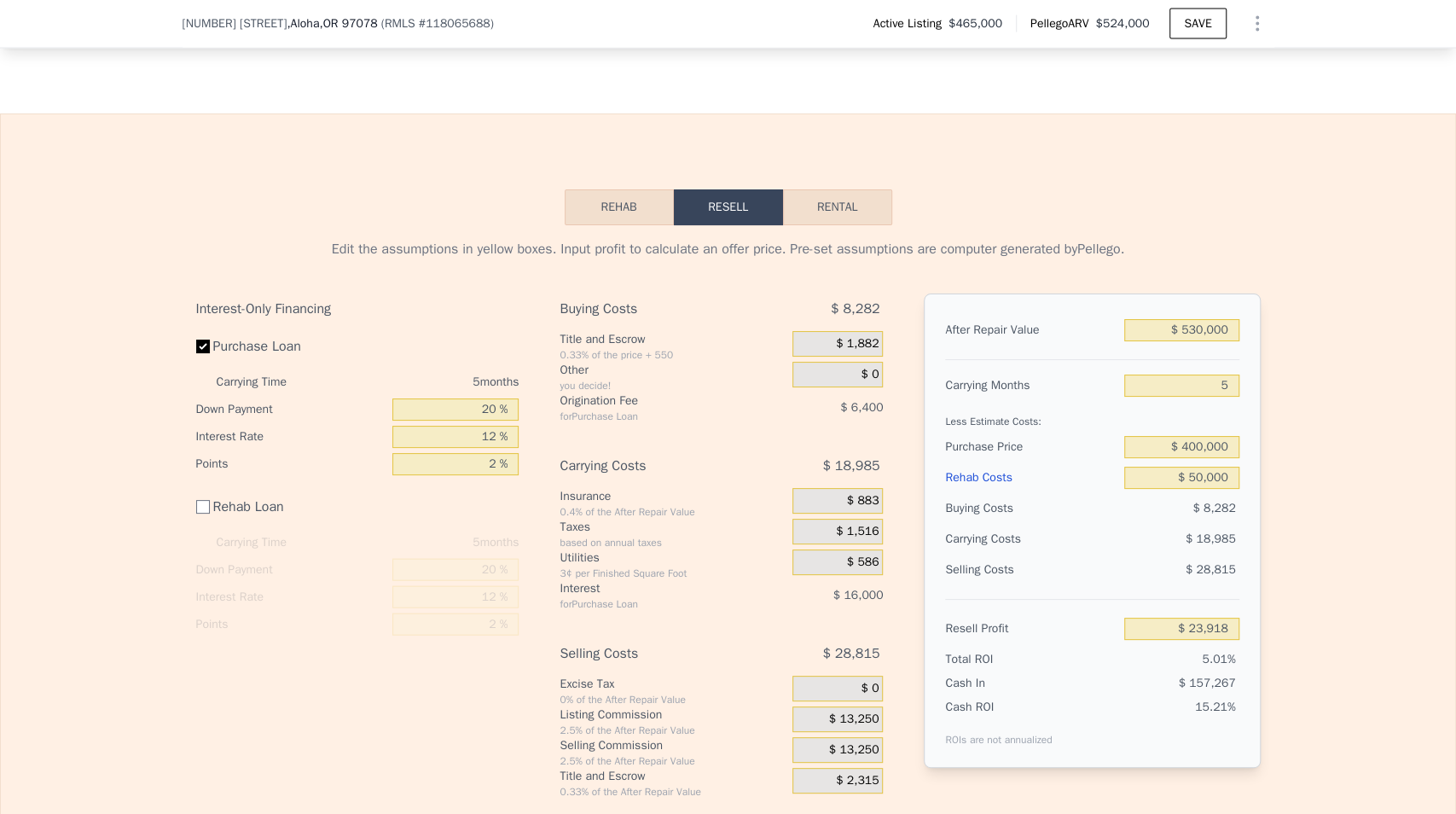 scroll, scrollTop: 2326, scrollLeft: 0, axis: vertical 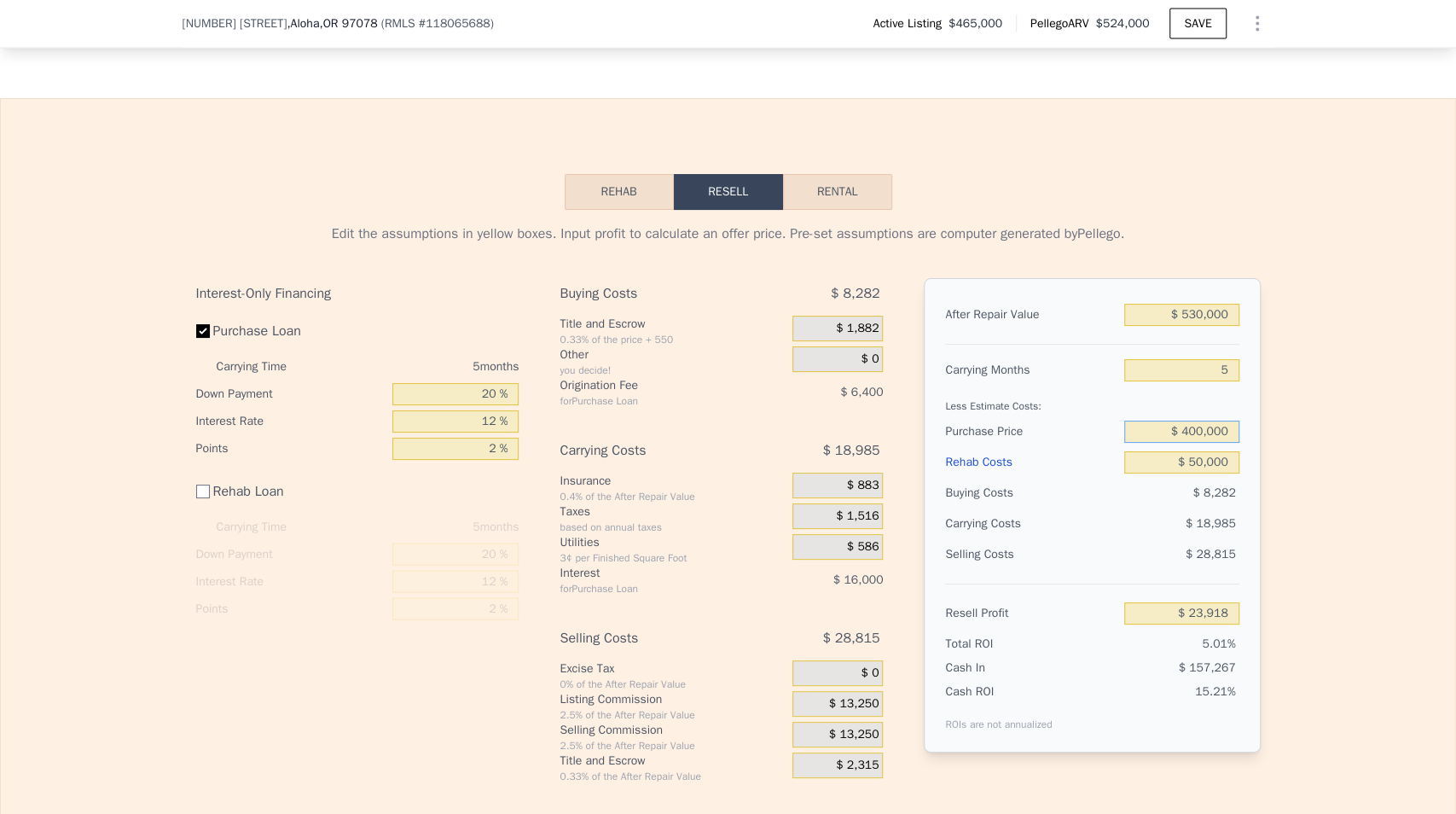 drag, startPoint x: 1200, startPoint y: 427, endPoint x: 1184, endPoint y: 428, distance: 16.03122 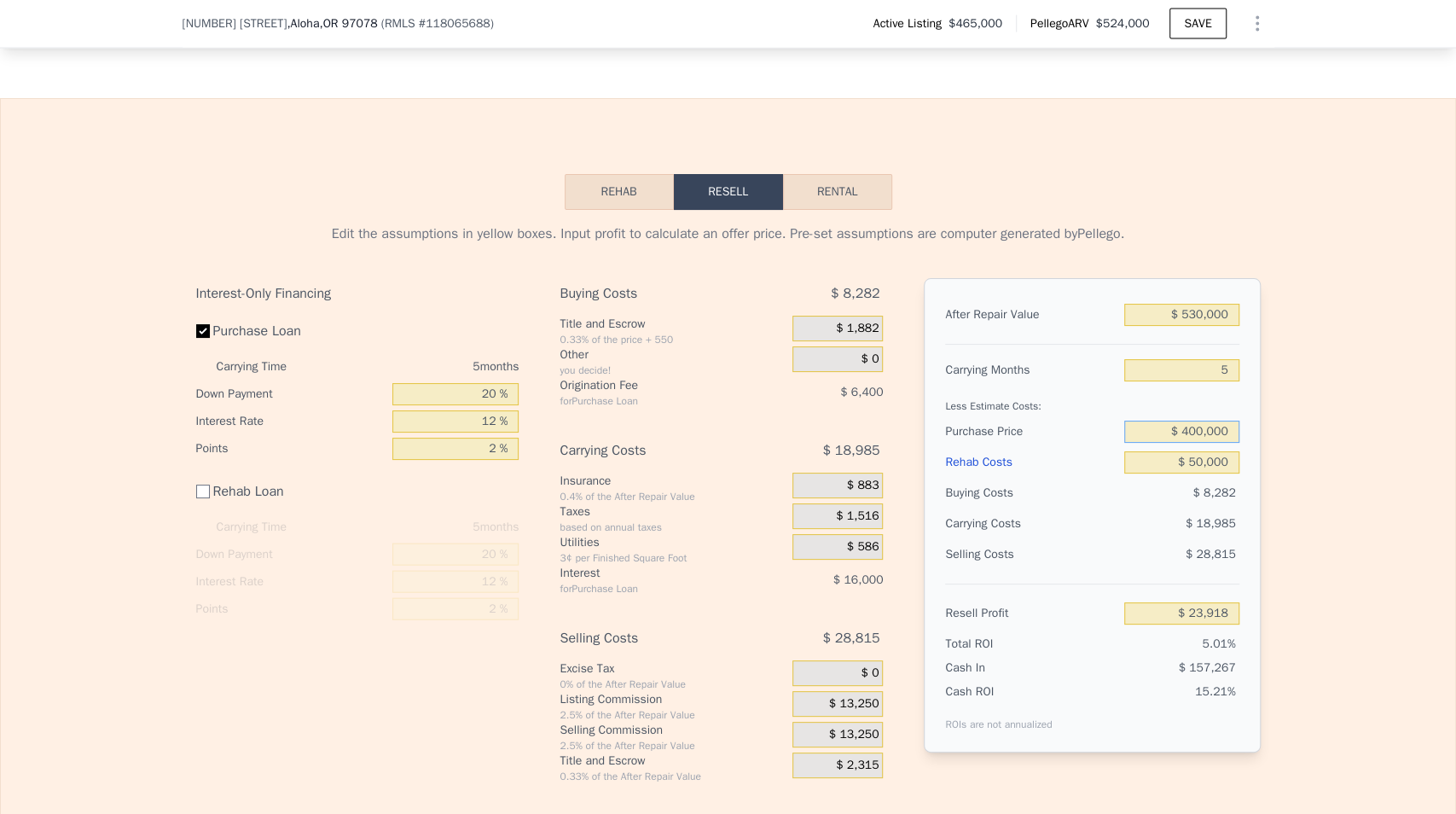 click on "$ 400,000" at bounding box center (1181, 432) 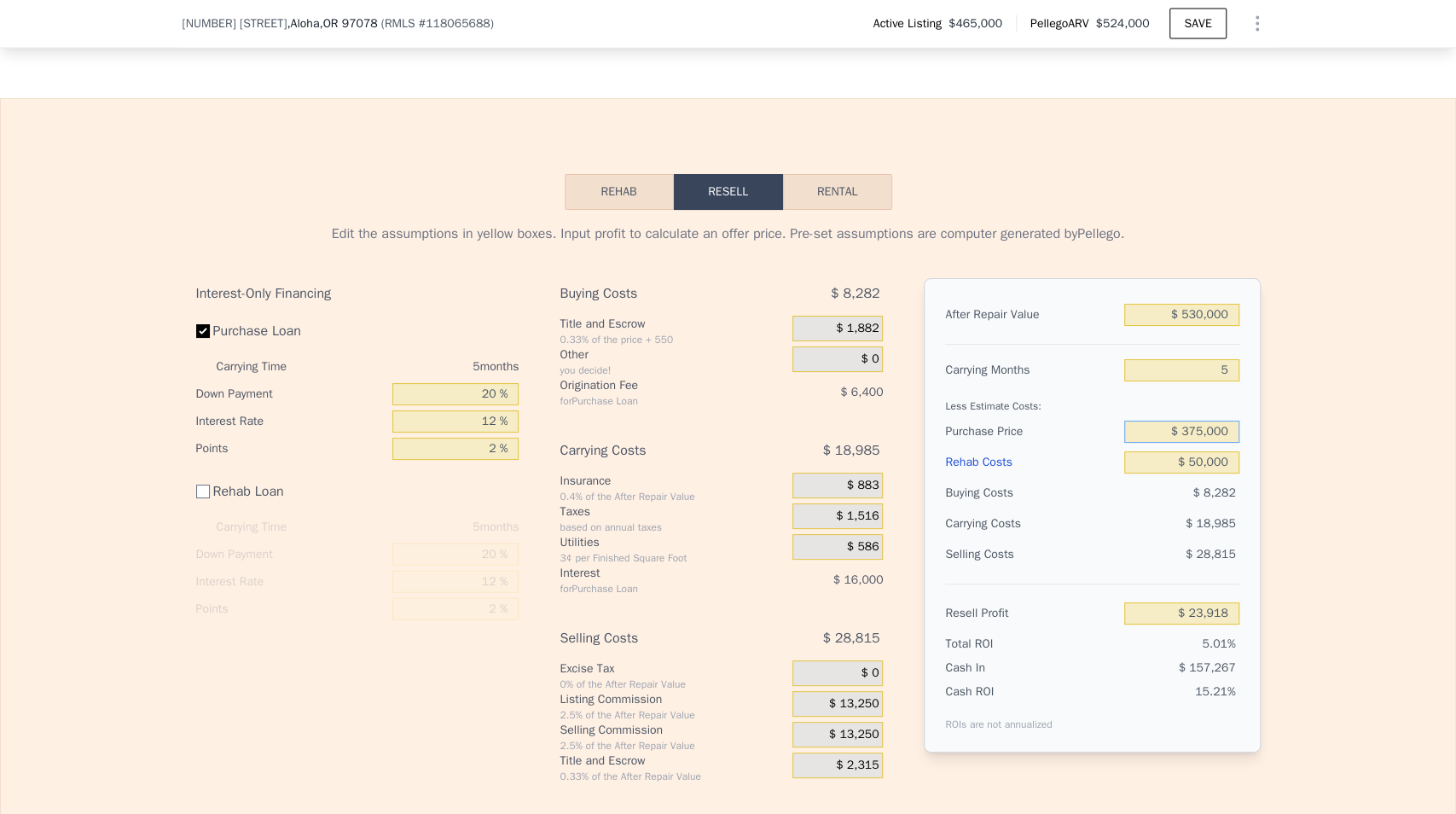 type on "$ 375,000" 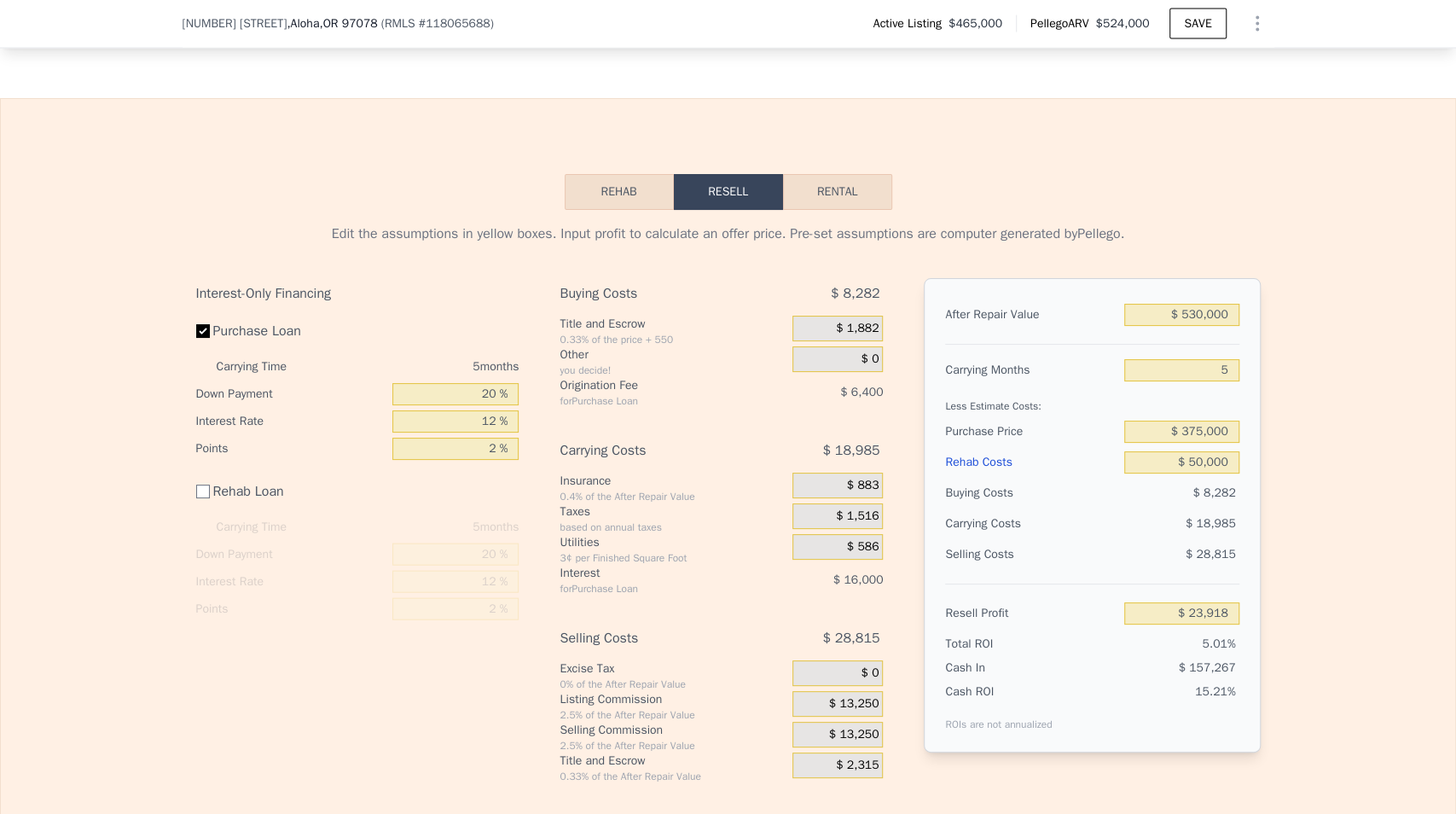 click on "Edit the assumptions in yellow boxes. Input profit to calculate an offer price. Pre-set assumptions are computer generated by  Pellego . Interest-Only Financing Purchase Loan Carrying Time 5  months Down Payment 20 % Interest Rate 12 % Points 2 % Rehab Loan Carrying Time 5  months Down Payment 20 % Interest Rate 12 % Points 2 % Buying Costs $ 8,282 Title and Escrow 0.33% of the price + 550 $ 1,882 Other you decide! $ 0 Origination Fee for  Purchase Loan $ 6,400 Carrying Costs $ 18,985 Insurance 0.4% of the After Repair Value $ 883 Taxes based on annual taxes $ 1,516 Utilities 3¢ per Finished Square Foot $ 586 Interest for  Purchase Loan $ 16,000 Selling Costs $ 28,815 Excise Tax 0% of the After Repair Value $ 0 Listing Commission 2.5% of the After Repair Value $ 13,250 Selling Commission 2.5% of the After Repair Value $ 13,250 Title and Escrow 0.33% of the After Repair Value $ 2,315 After Repair Value $ 530,000 Carrying Months 5 Less Estimate Costs: Purchase Price $ 375,000 Rehab Costs $ 50,000 Buying Costs" at bounding box center (728, 497) 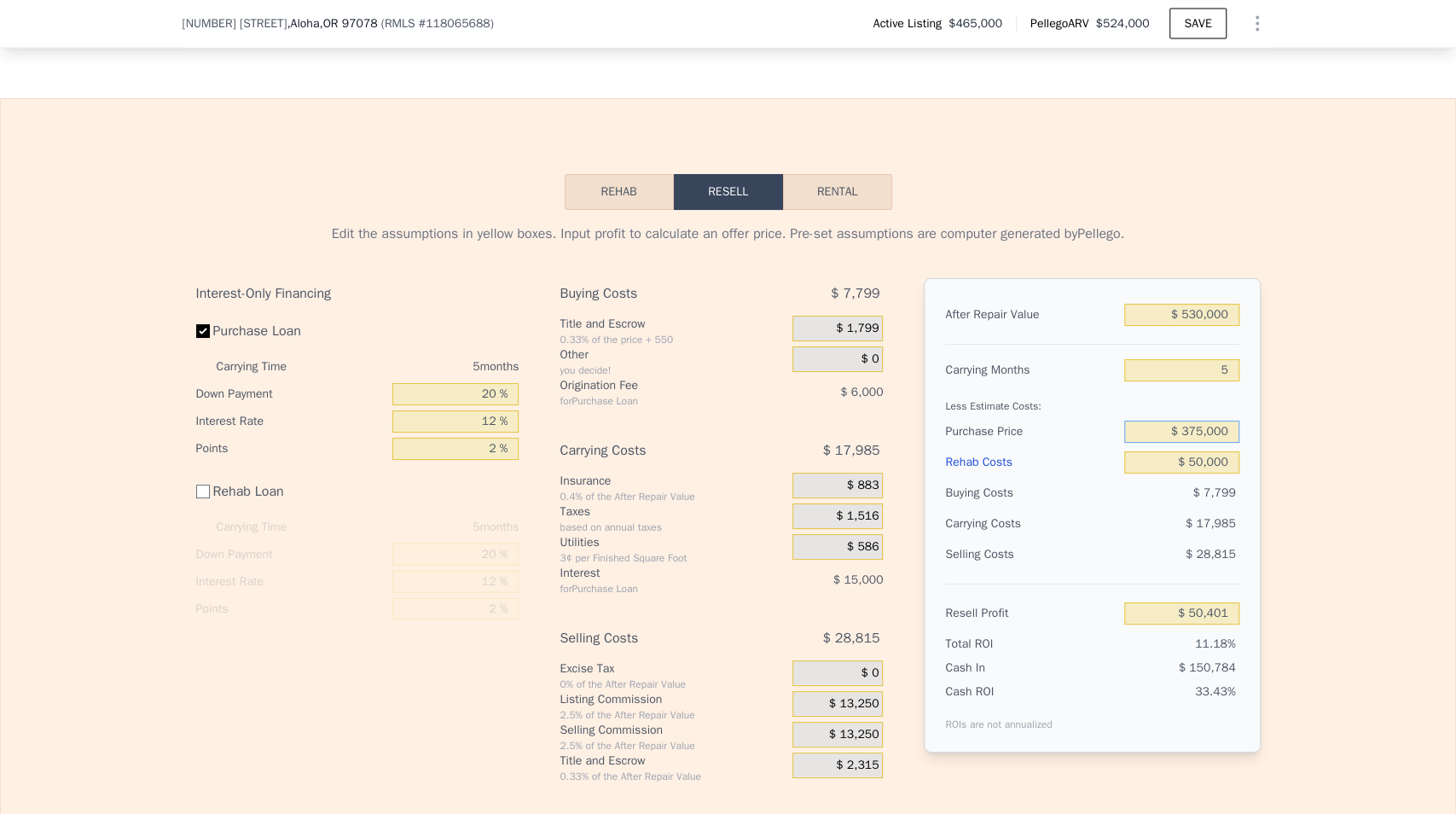 click on "$ 375,000" at bounding box center (1181, 432) 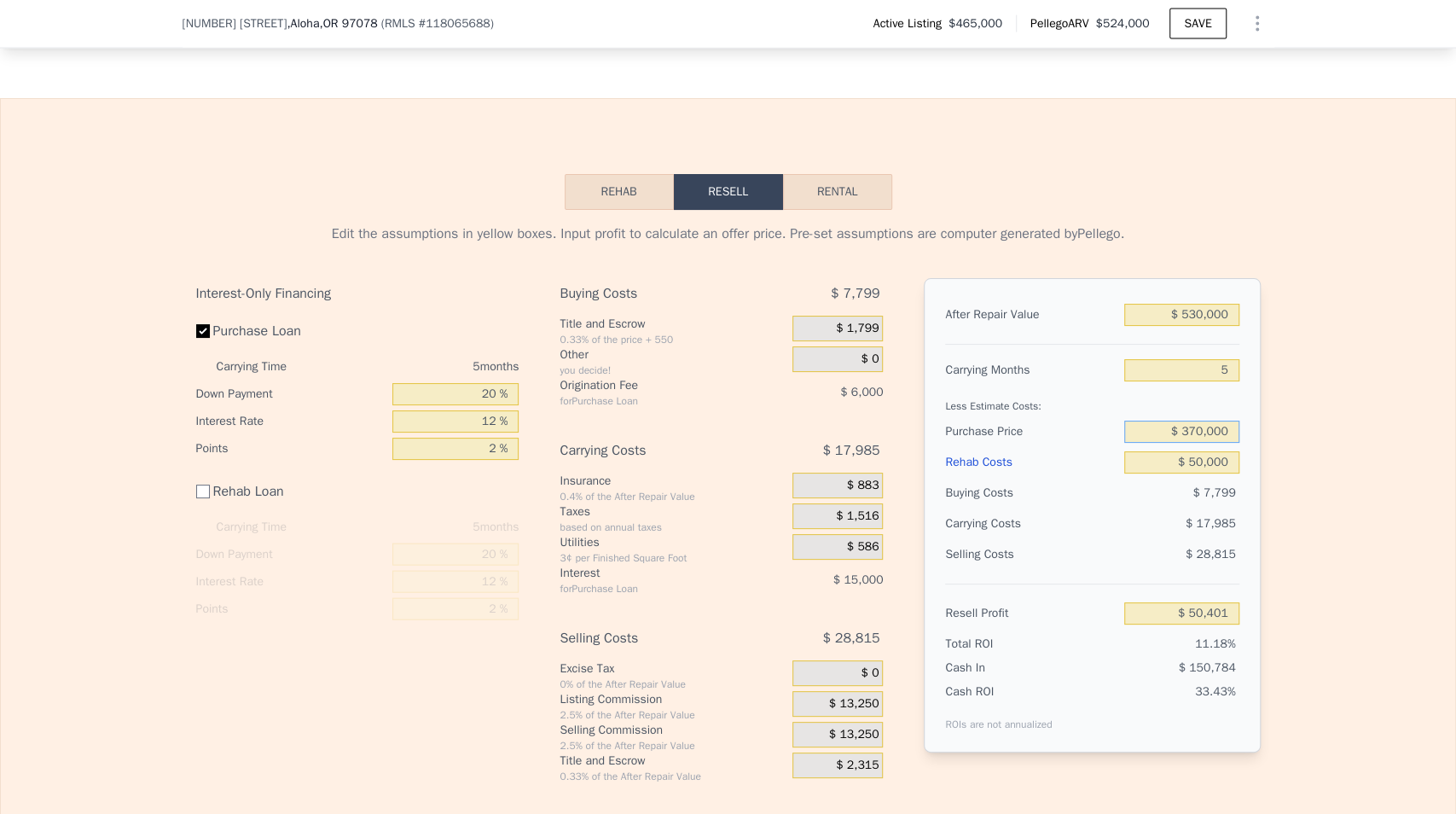 type on "$ 370,000" 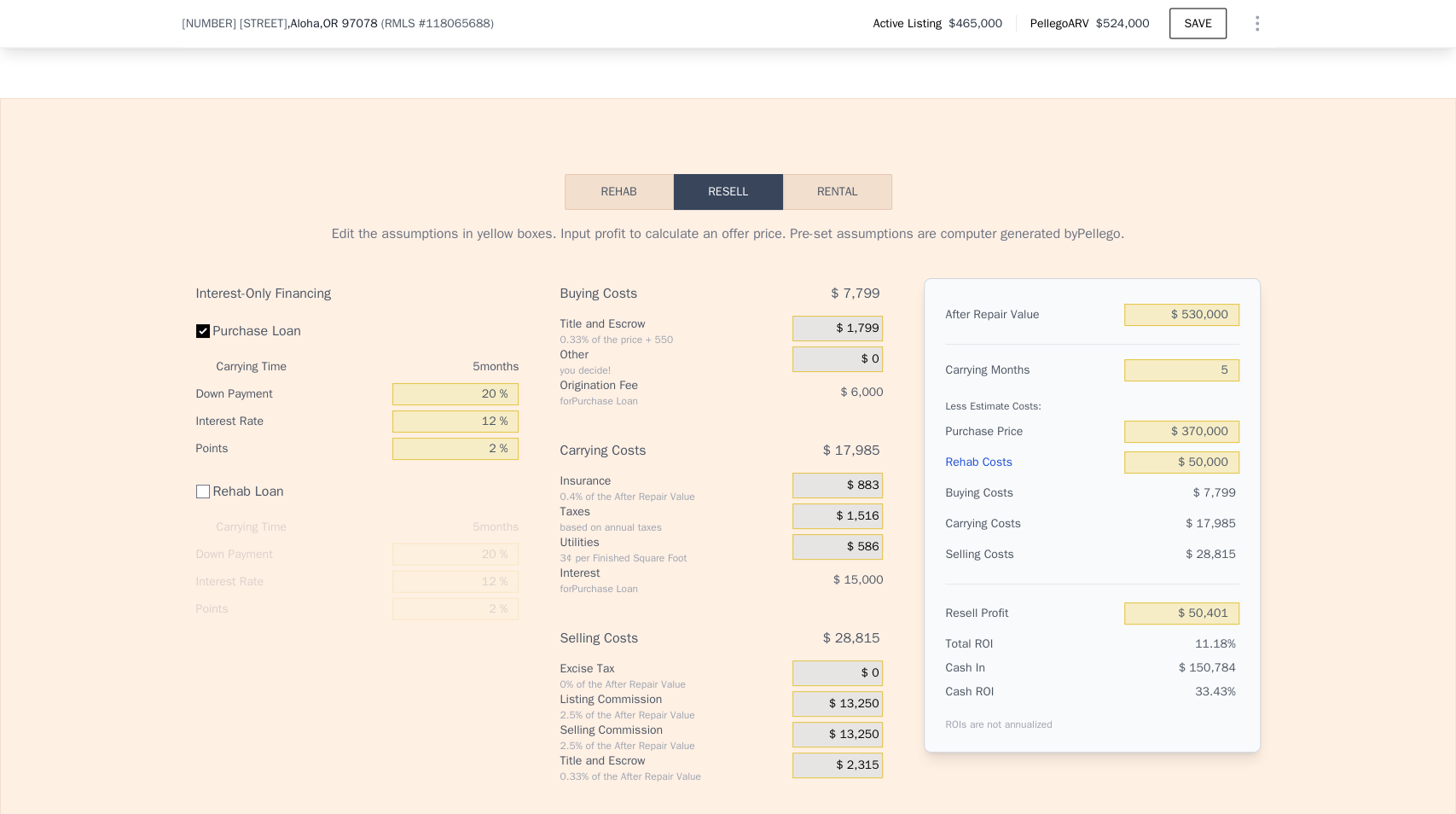 click on "Edit the assumptions in yellow boxes. Input profit to calculate an offer price. Pre-set assumptions are computer generated by  Pellego . Interest-Only Financing Purchase Loan Carrying Time 5  months Down Payment 20 % Interest Rate 12 % Points 2 % Rehab Loan Carrying Time 5  months Down Payment 20 % Interest Rate 12 % Points 2 % Buying Costs $ 7,799 Title and Escrow 0.33% of the price + 550 $ 1,799 Other you decide! $ 0 Origination Fee for  Purchase Loan $ 6,000 Carrying Costs $ 17,985 Insurance 0.4% of the After Repair Value $ 883 Taxes based on annual taxes $ 1,516 Utilities 3¢ per Finished Square Foot $ 586 Interest for  Purchase Loan $ 15,000 Selling Costs $ 28,815 Excise Tax 0% of the After Repair Value $ 0 Listing Commission 2.5% of the After Repair Value $ 13,250 Selling Commission 2.5% of the After Repair Value $ 13,250 Title and Escrow 0.33% of the After Repair Value $ 2,315 After Repair Value $ 530,000 Carrying Months 5 Less Estimate Costs: Purchase Price $ 370,000 Rehab Costs $ 50,000 Buying Costs" at bounding box center [728, 497] 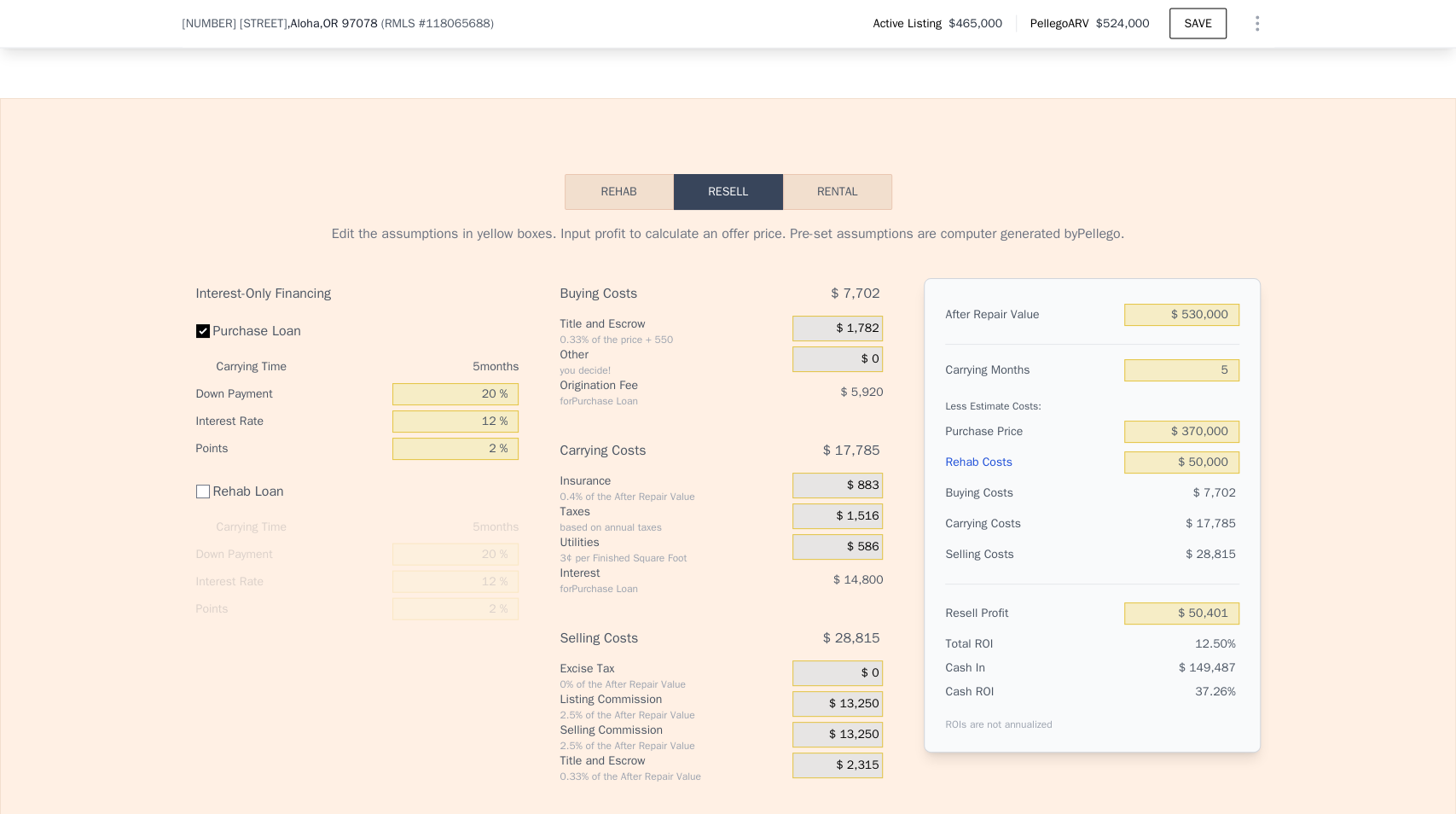 type on "$ 55,698" 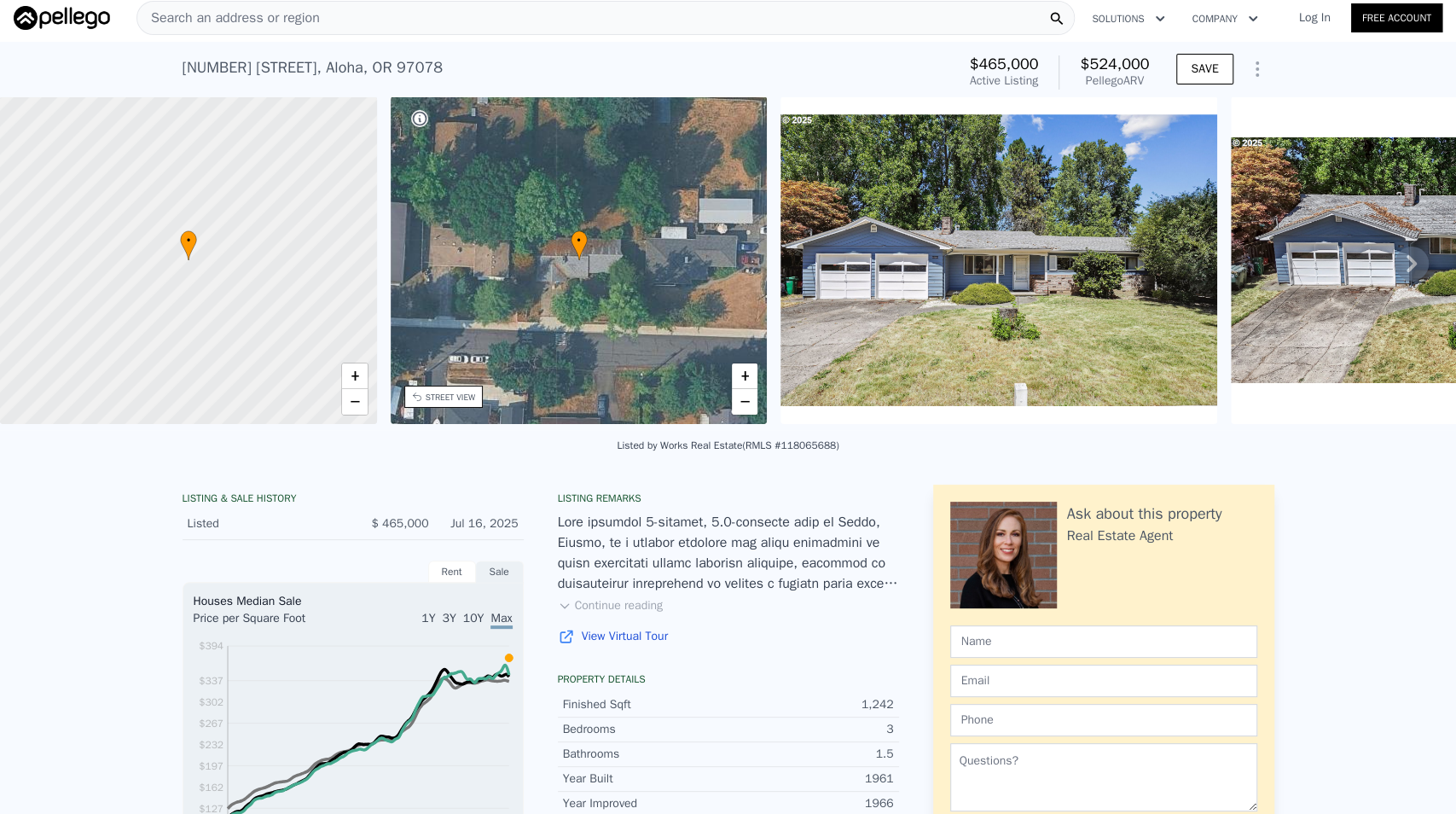 scroll, scrollTop: 0, scrollLeft: 0, axis: both 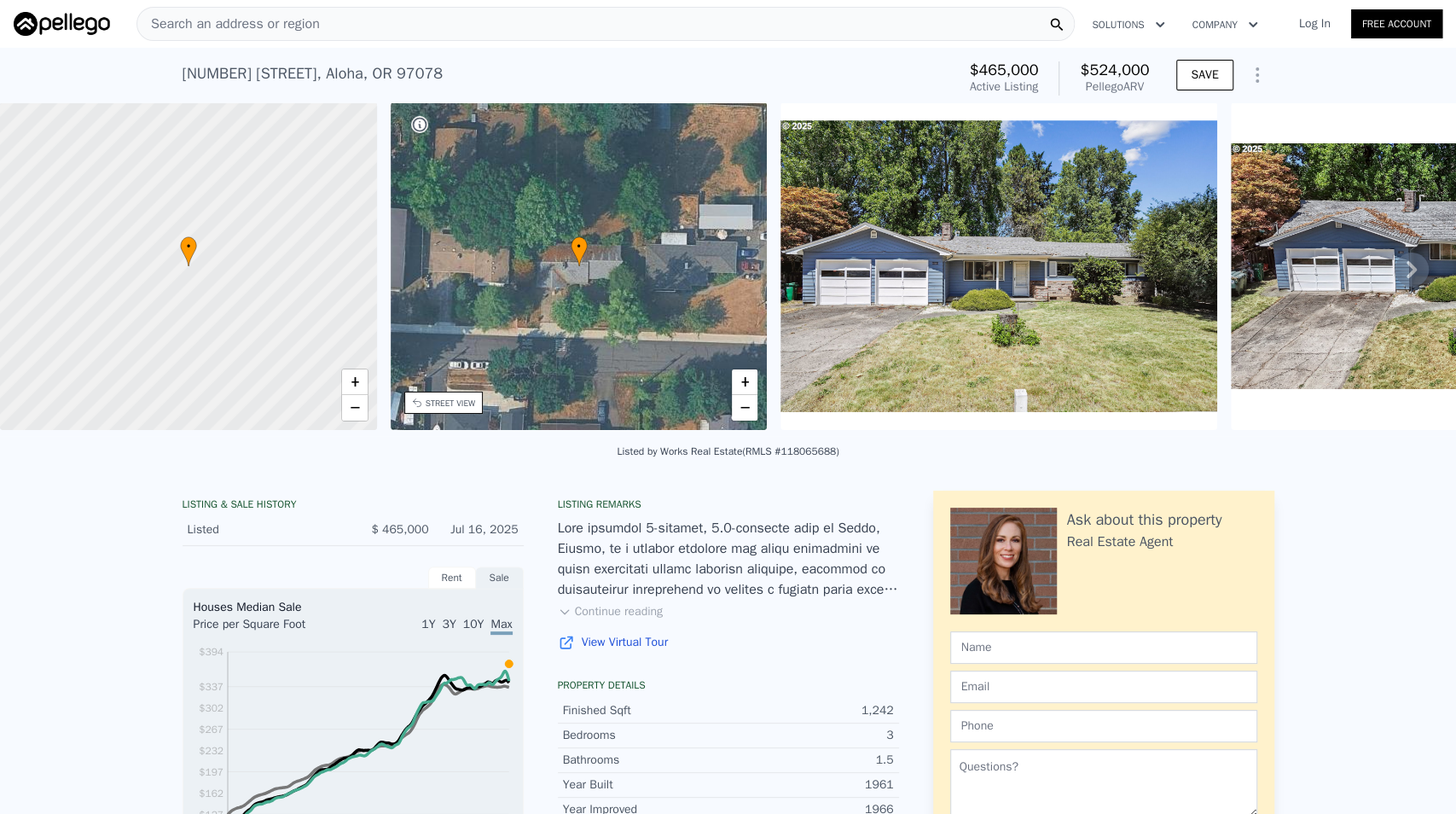 click on "Search an address or region" at bounding box center [606, 24] 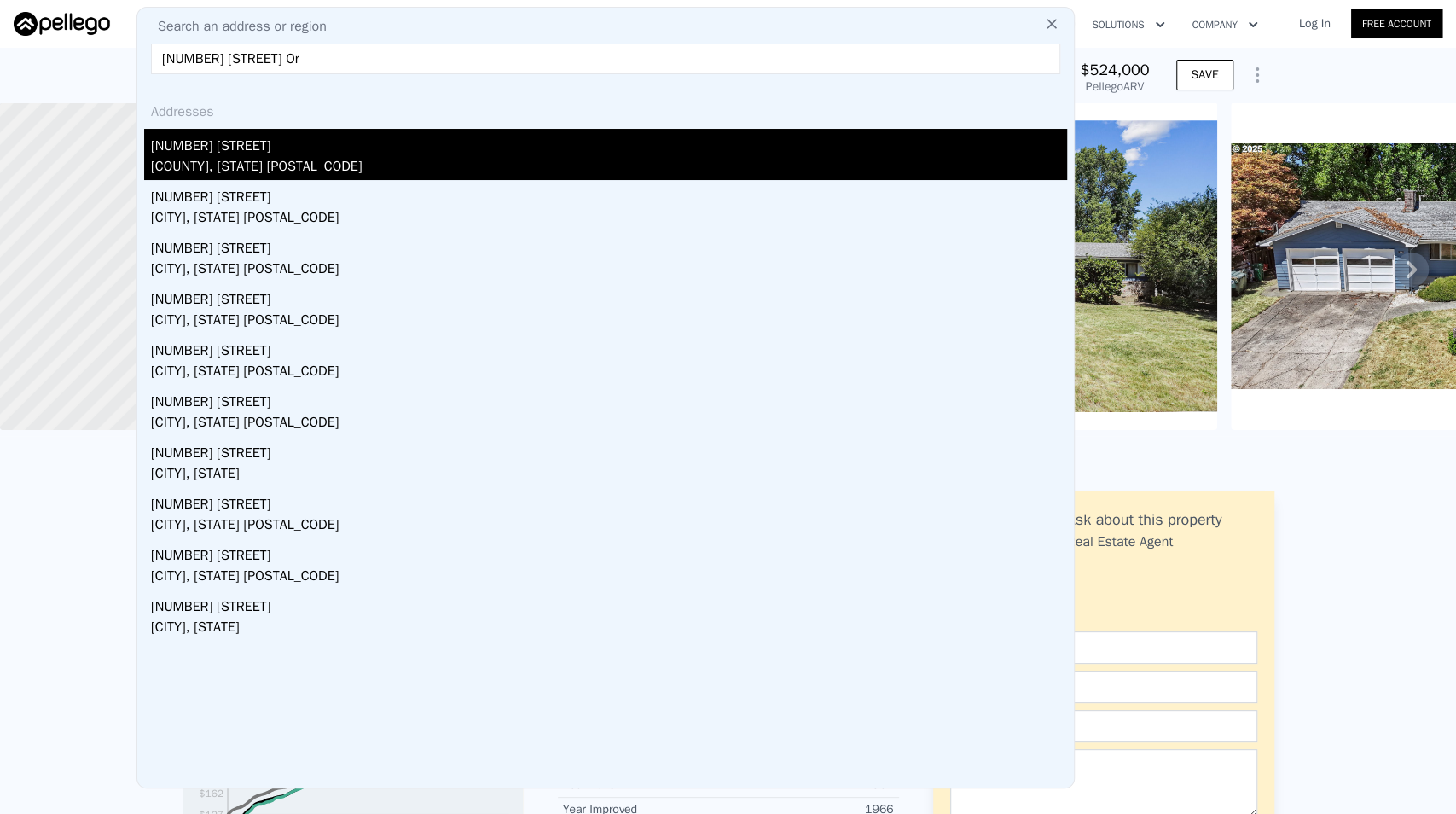 type on "[NUMBER] [STREET] Or" 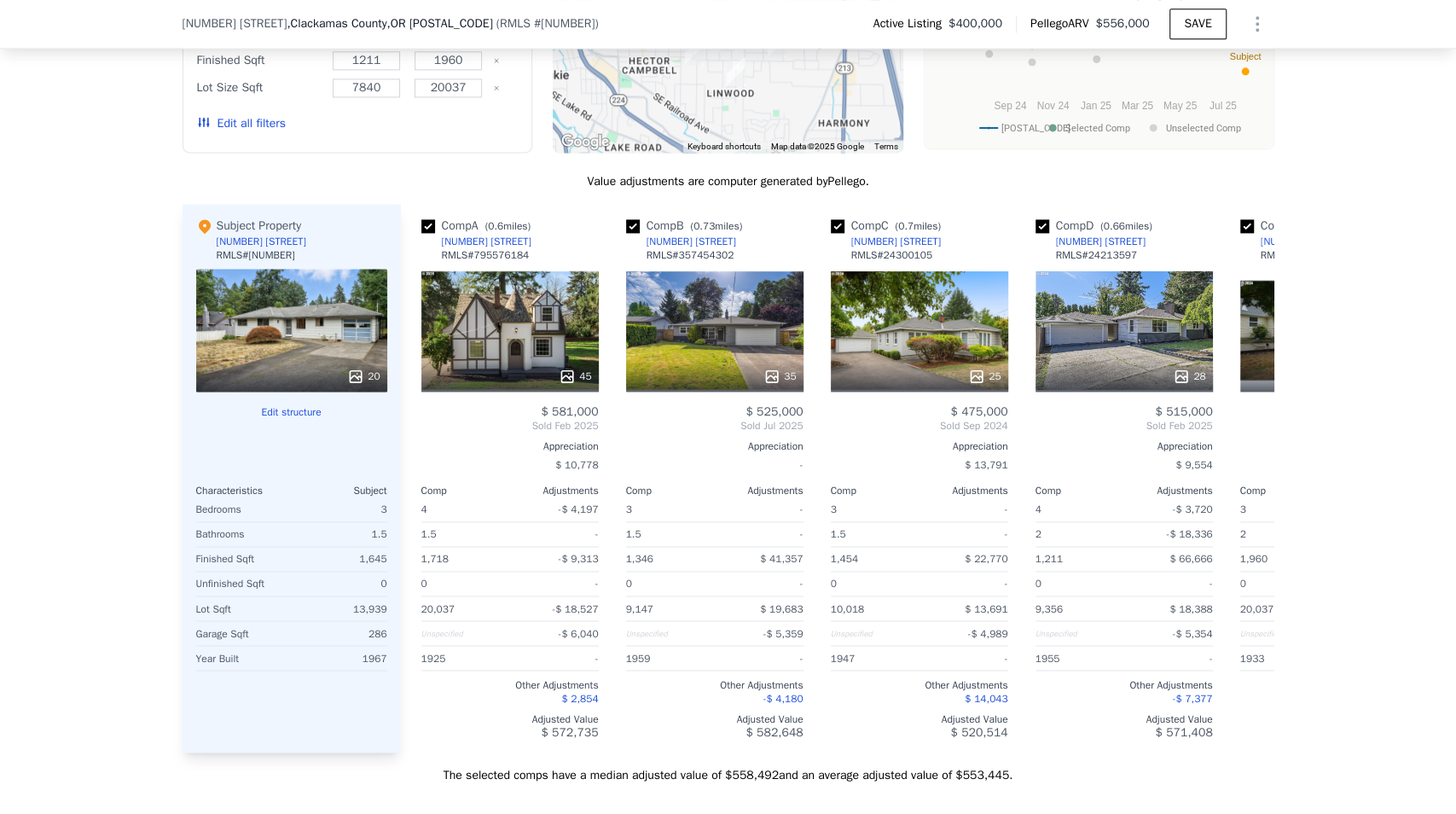 scroll, scrollTop: 1586, scrollLeft: 0, axis: vertical 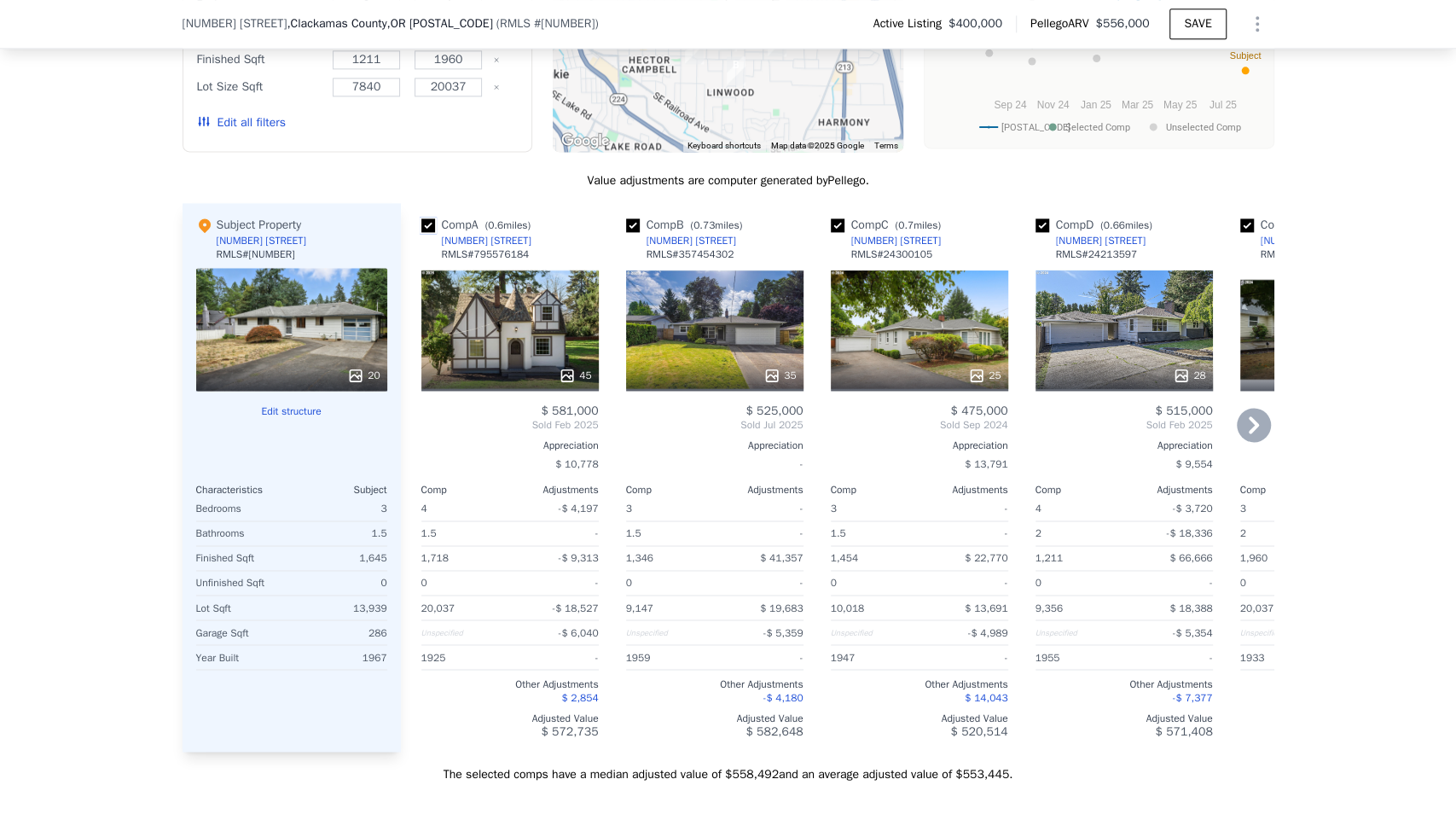 click at bounding box center (428, 225) 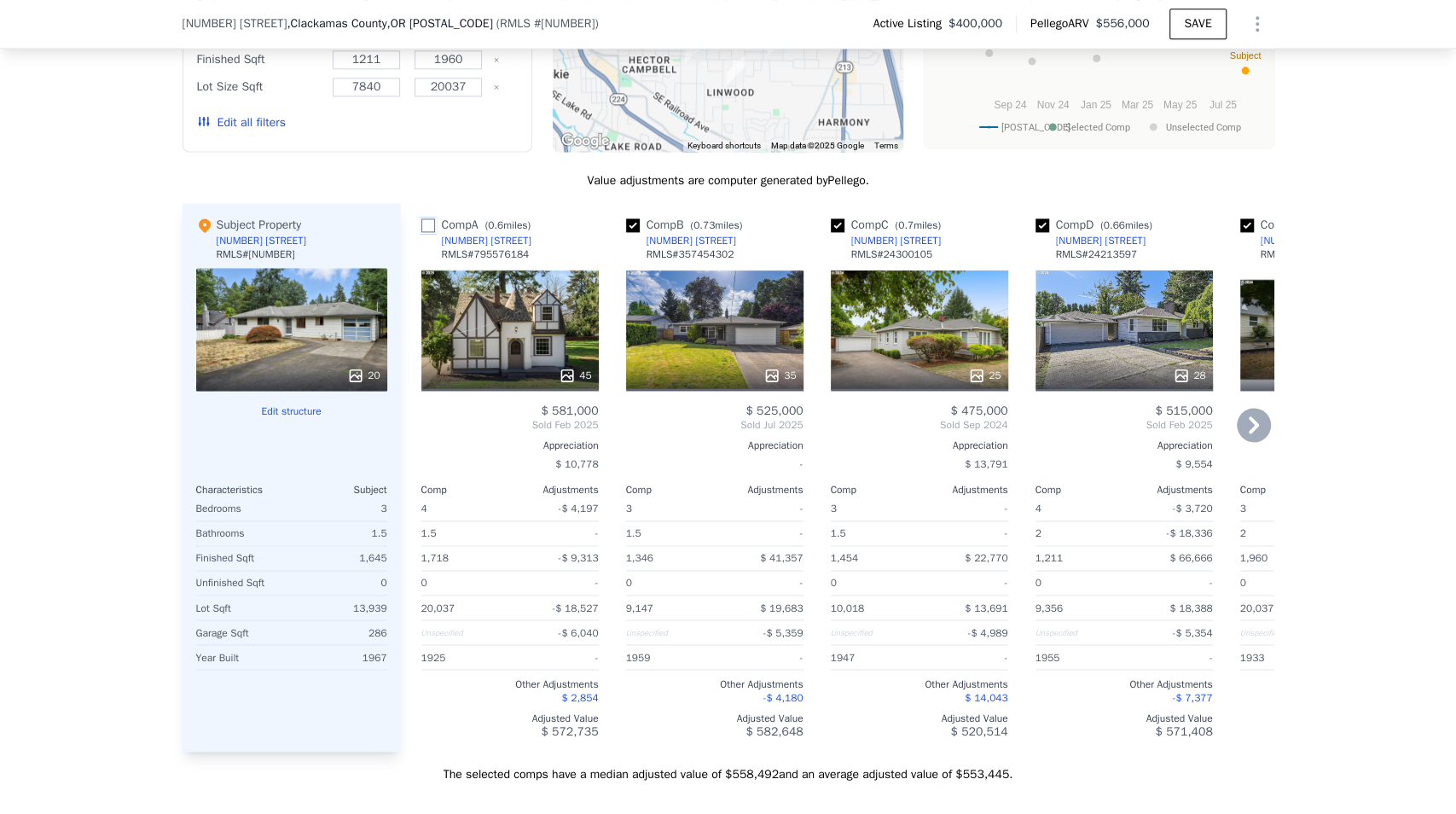 checkbox on "false" 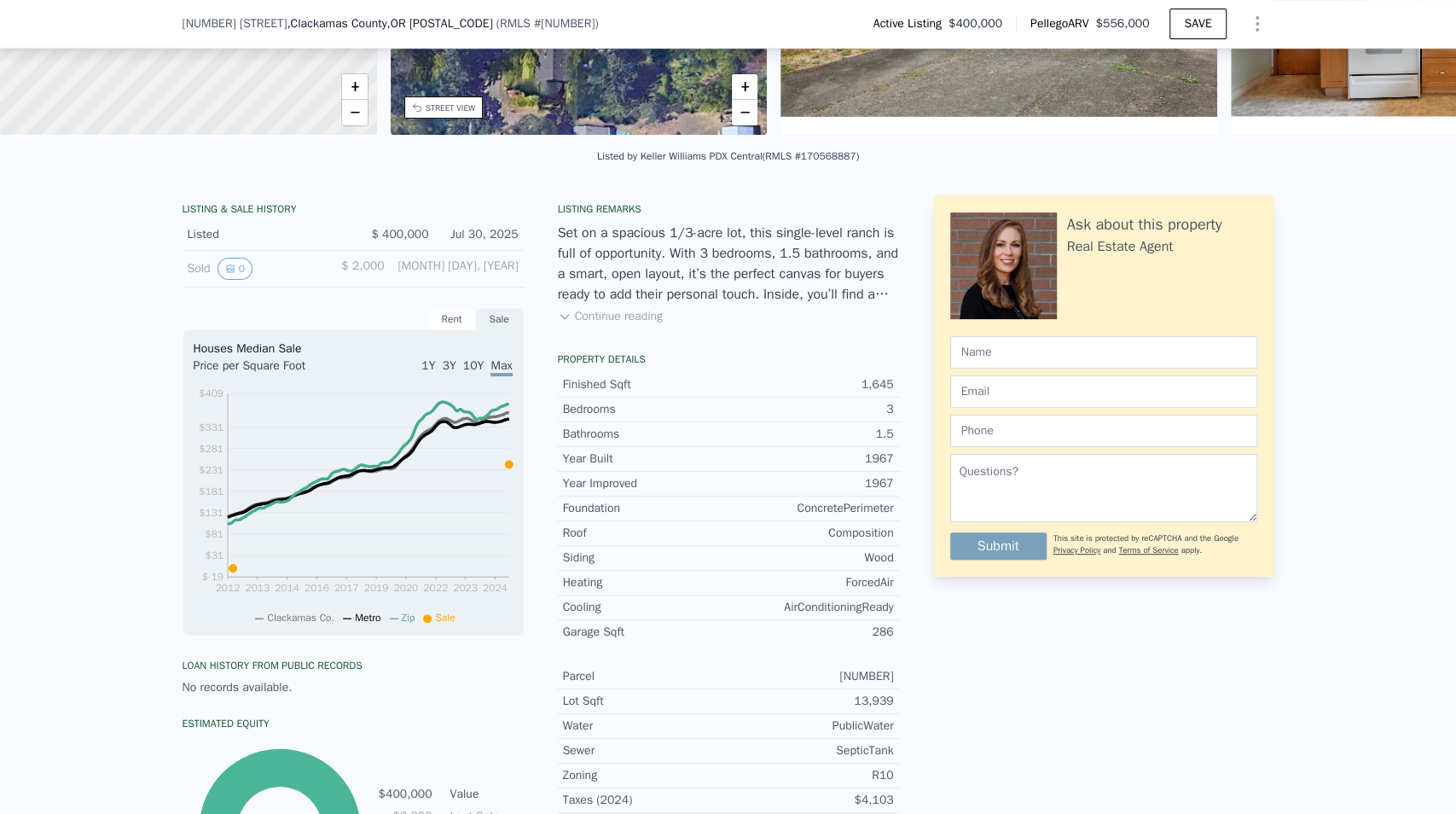 scroll, scrollTop: 164, scrollLeft: 0, axis: vertical 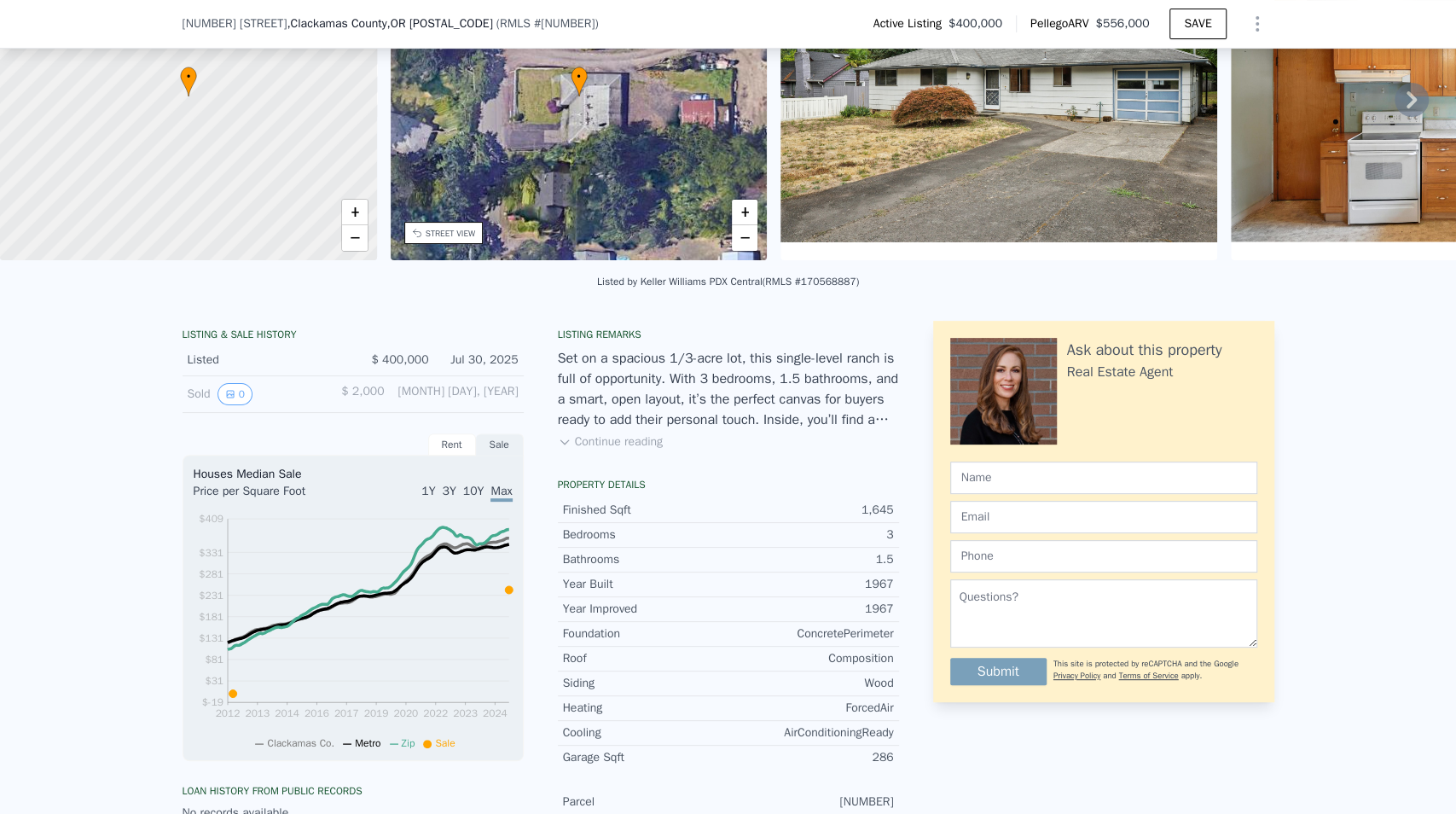 click on "Continue reading" at bounding box center [610, 442] 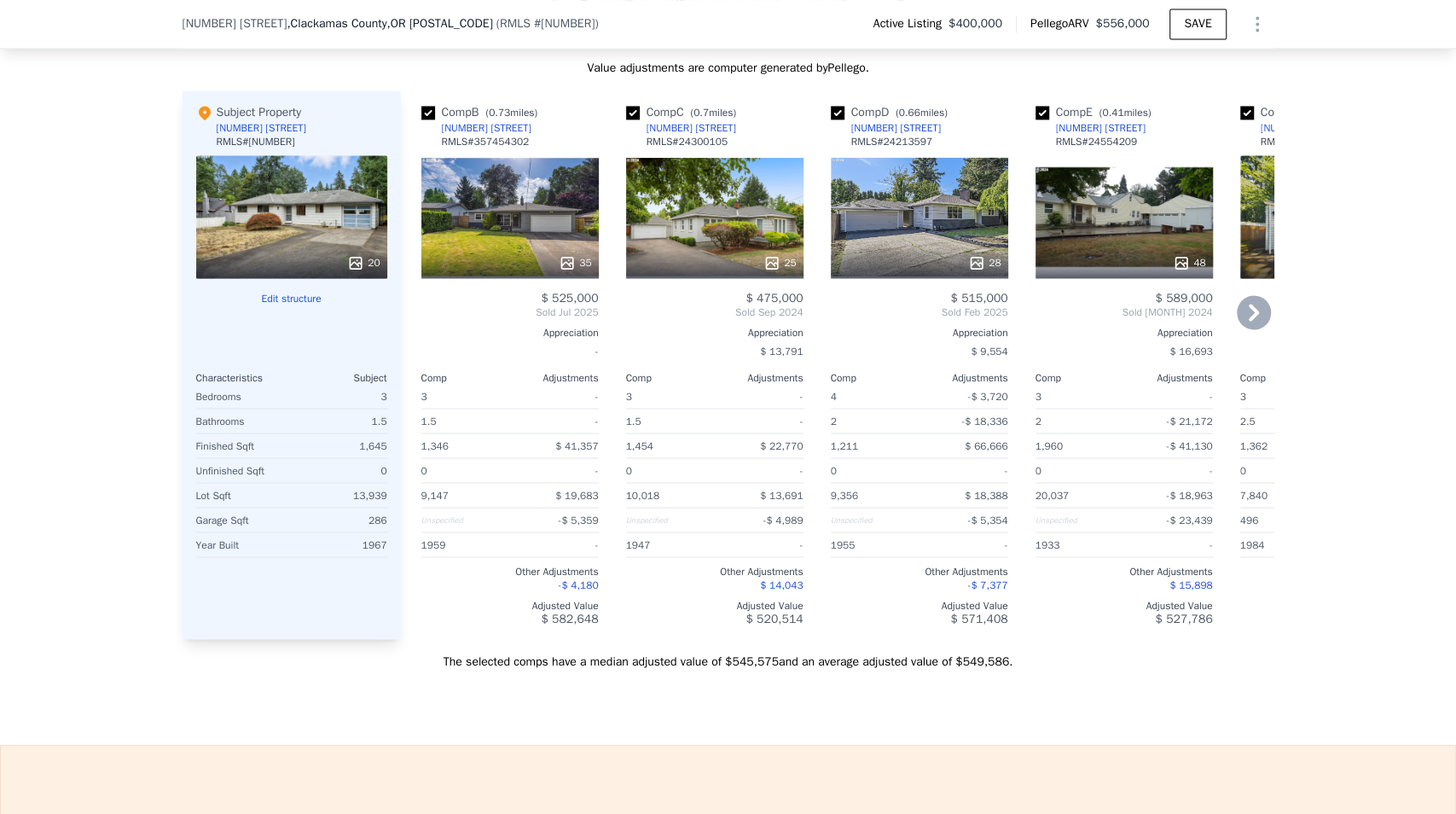 scroll, scrollTop: 1870, scrollLeft: 0, axis: vertical 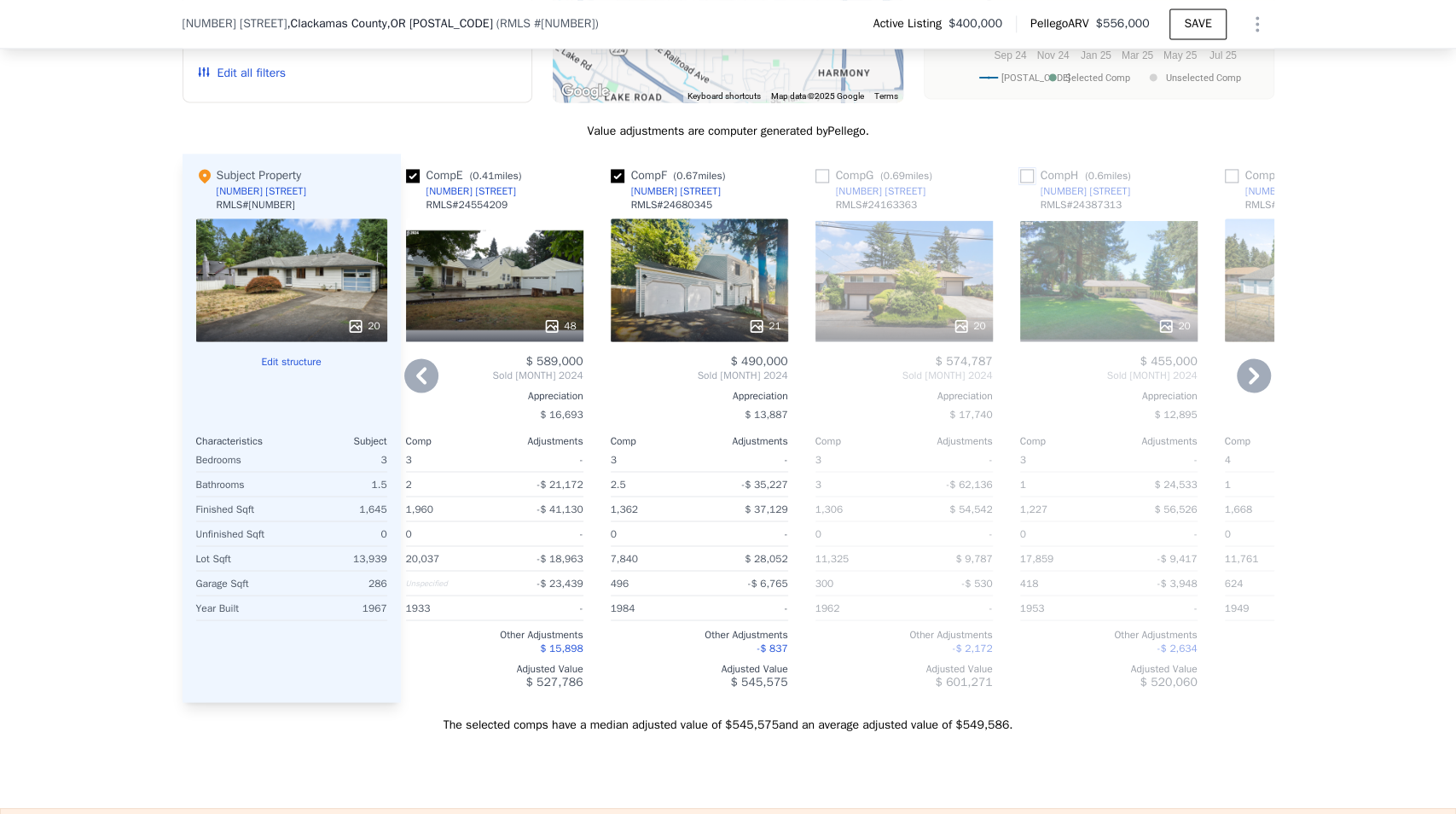 drag, startPoint x: 1021, startPoint y: 160, endPoint x: 1024, endPoint y: 177, distance: 17.26268 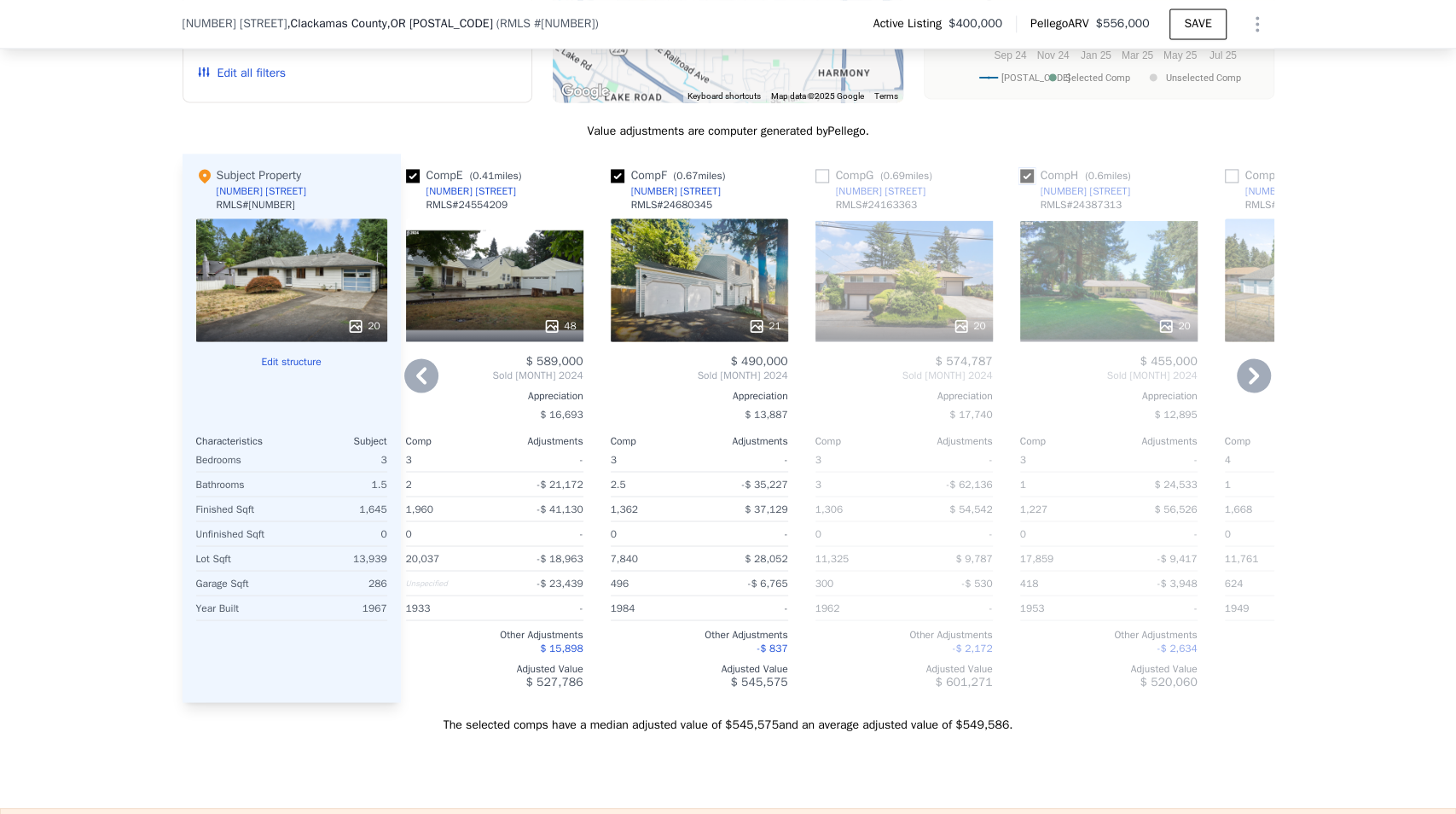 checkbox on "true" 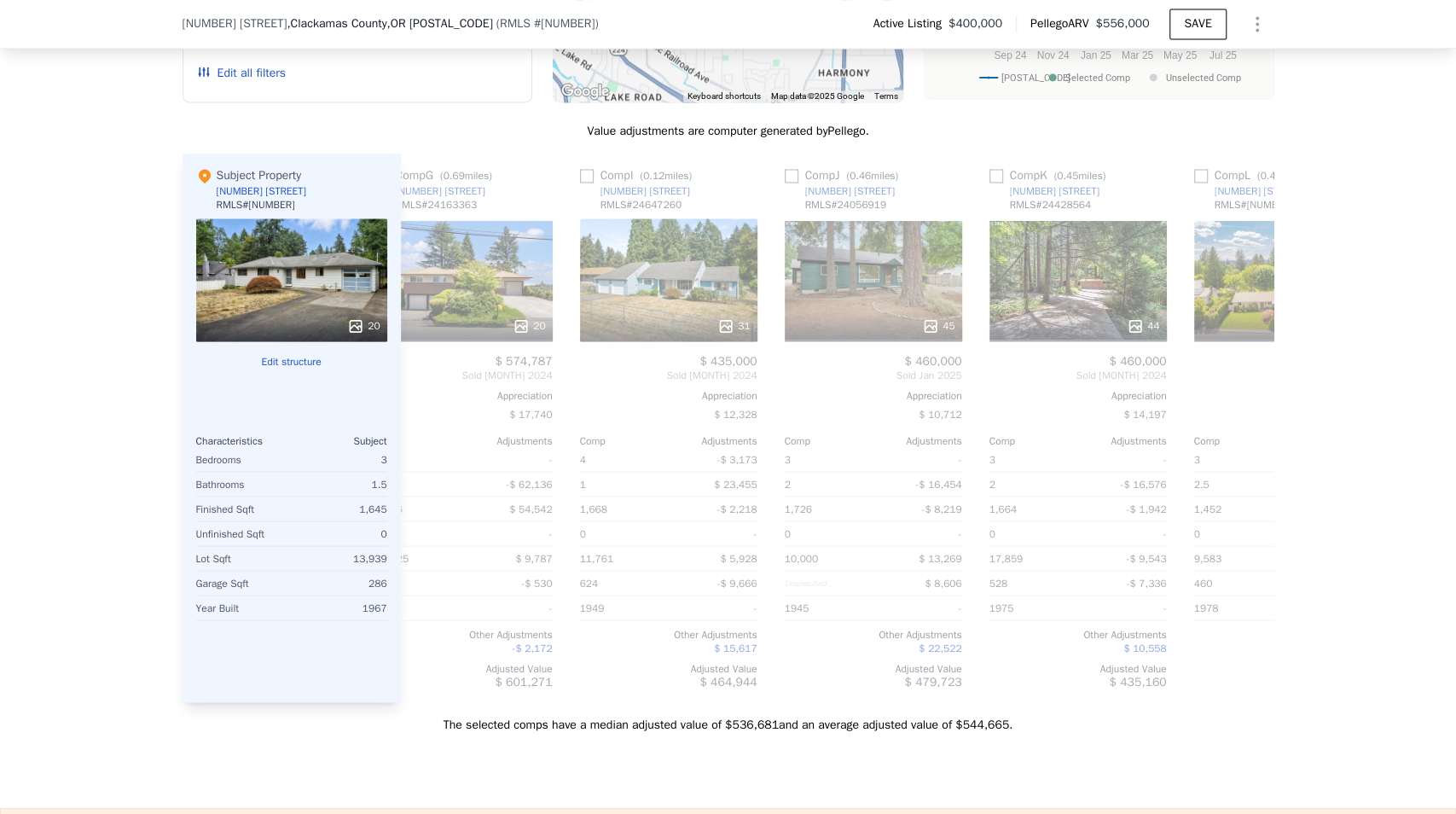 scroll, scrollTop: 0, scrollLeft: 1294, axis: horizontal 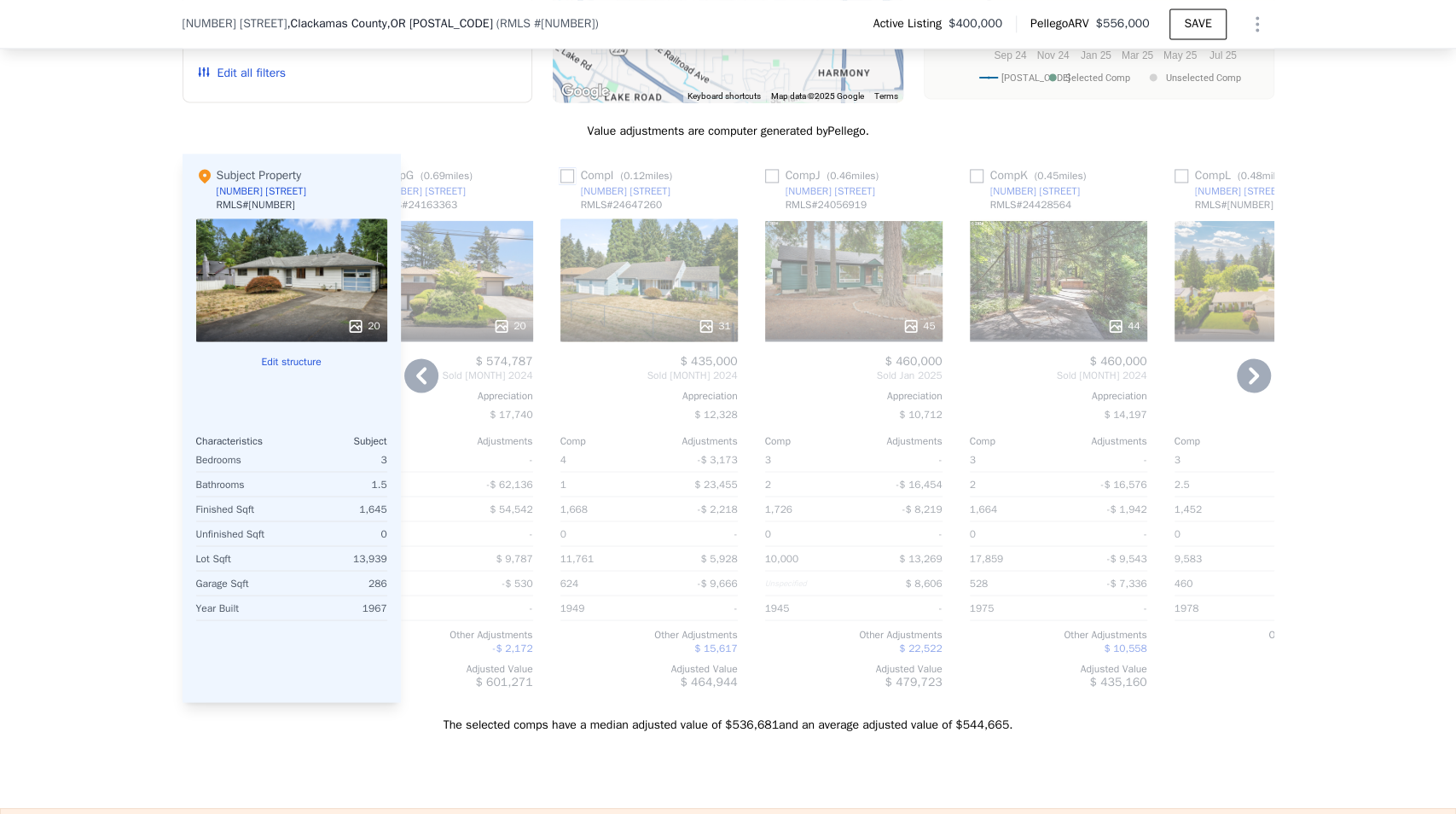 click at bounding box center (567, 176) 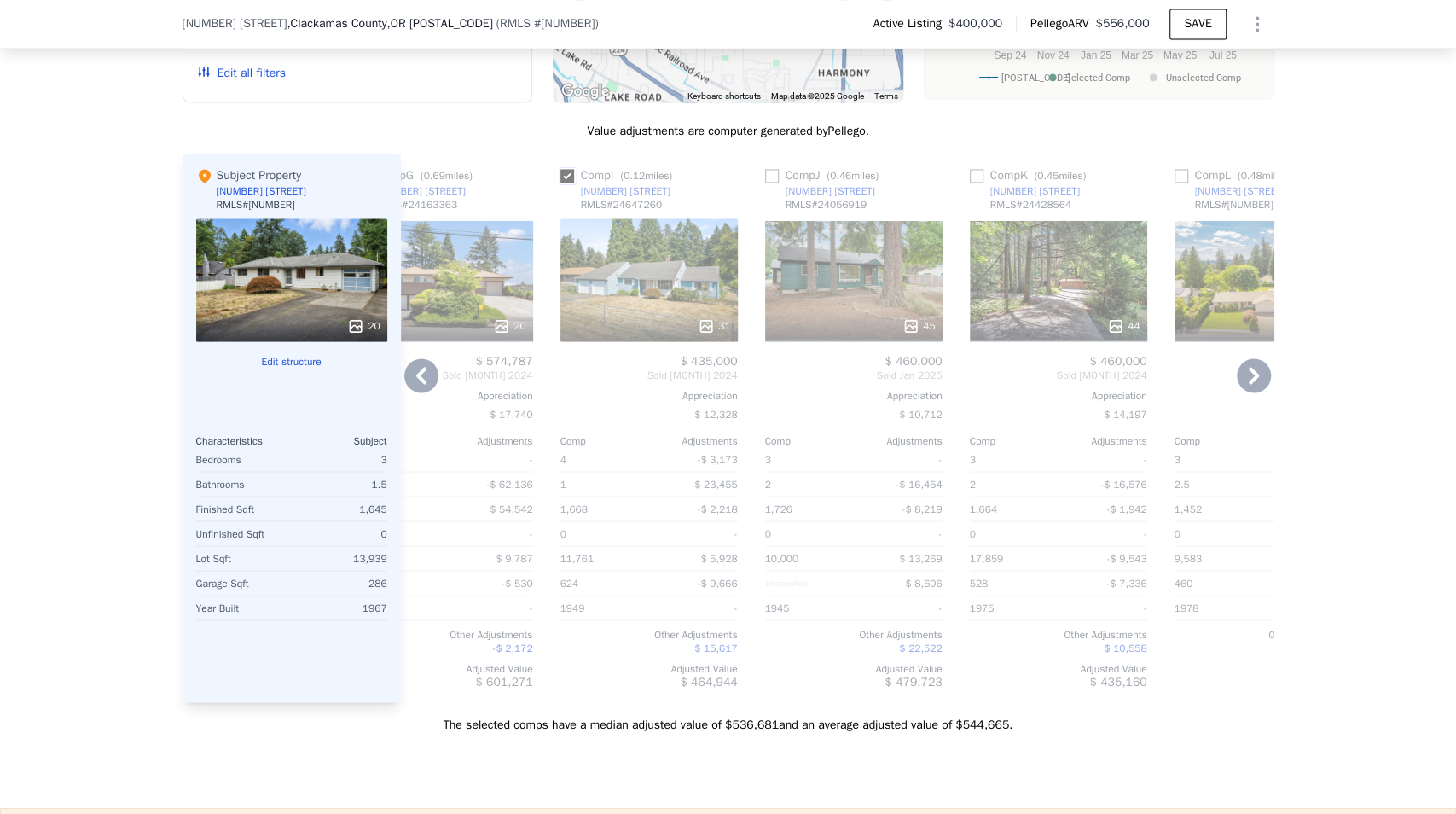 checkbox on "true" 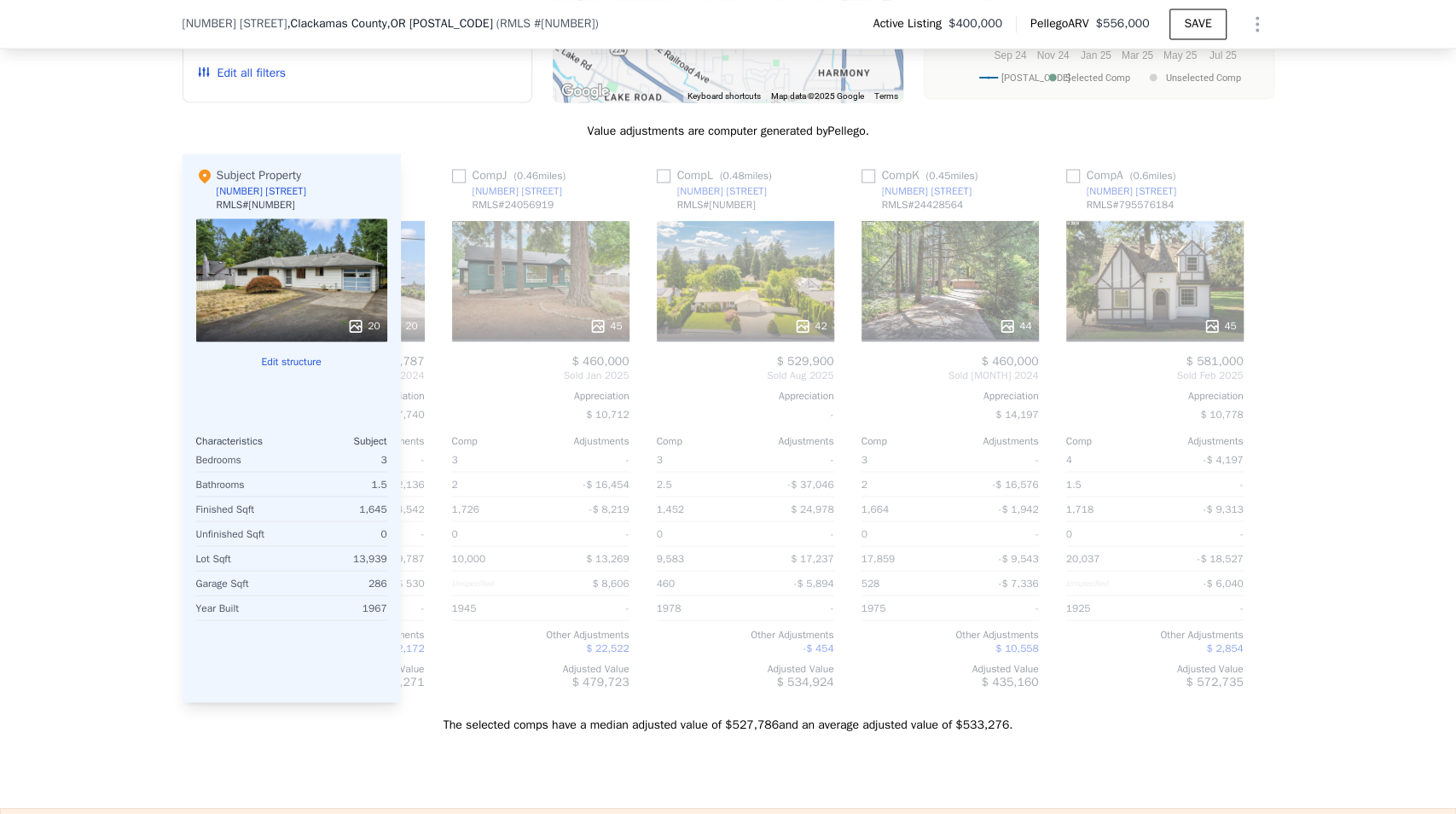 scroll, scrollTop: 0, scrollLeft: 1624, axis: horizontal 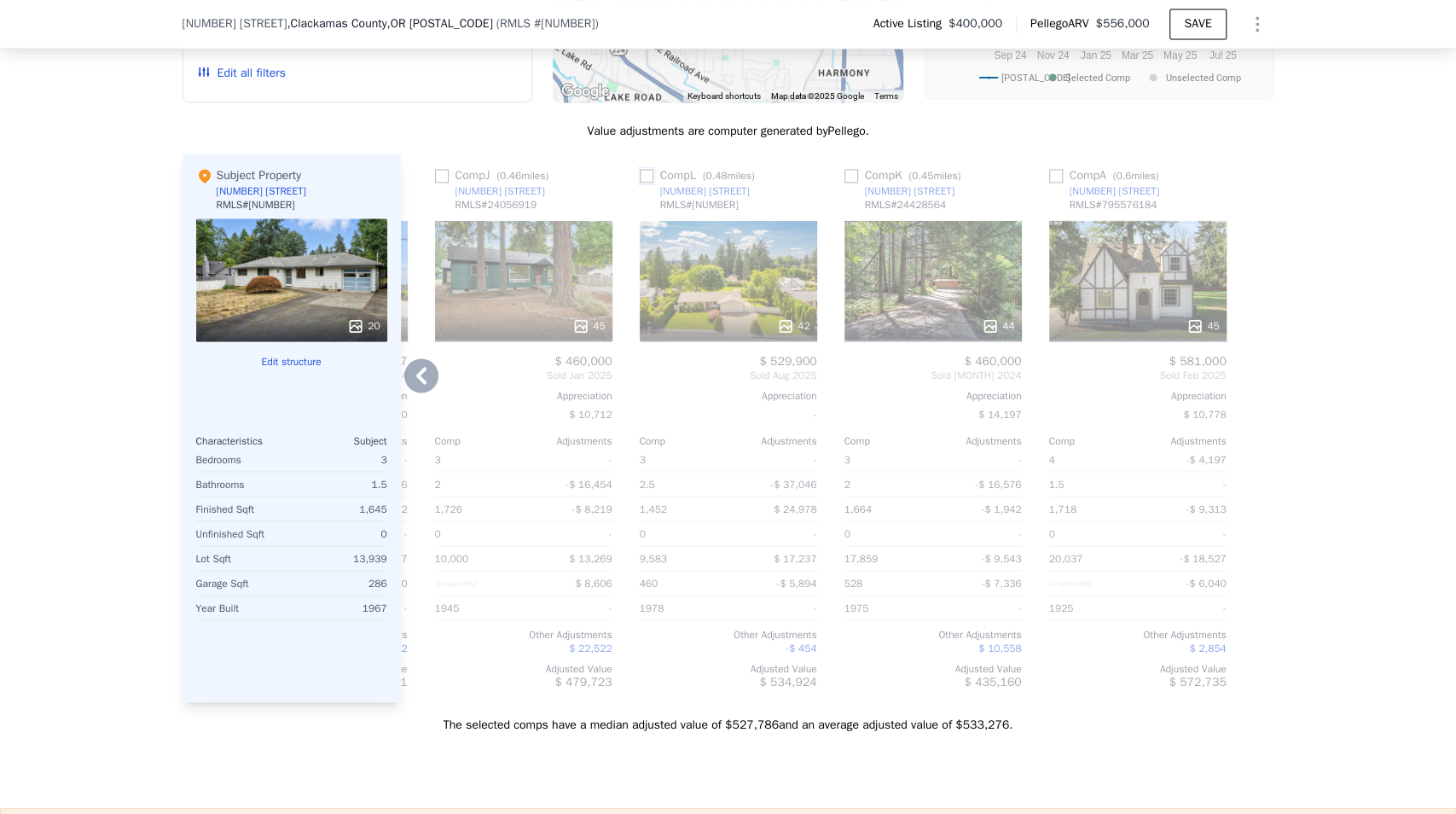 click at bounding box center (647, 176) 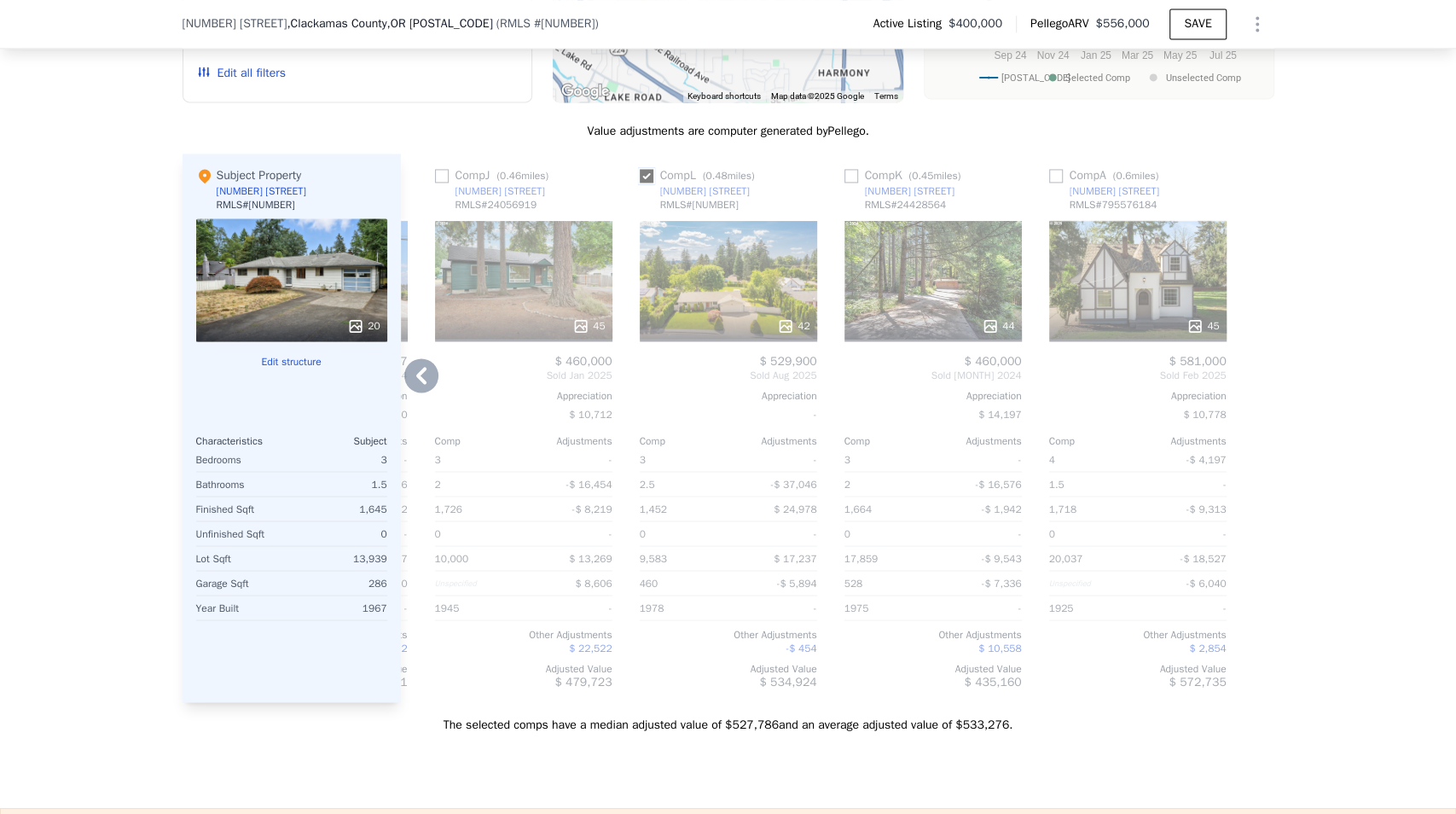 checkbox on "true" 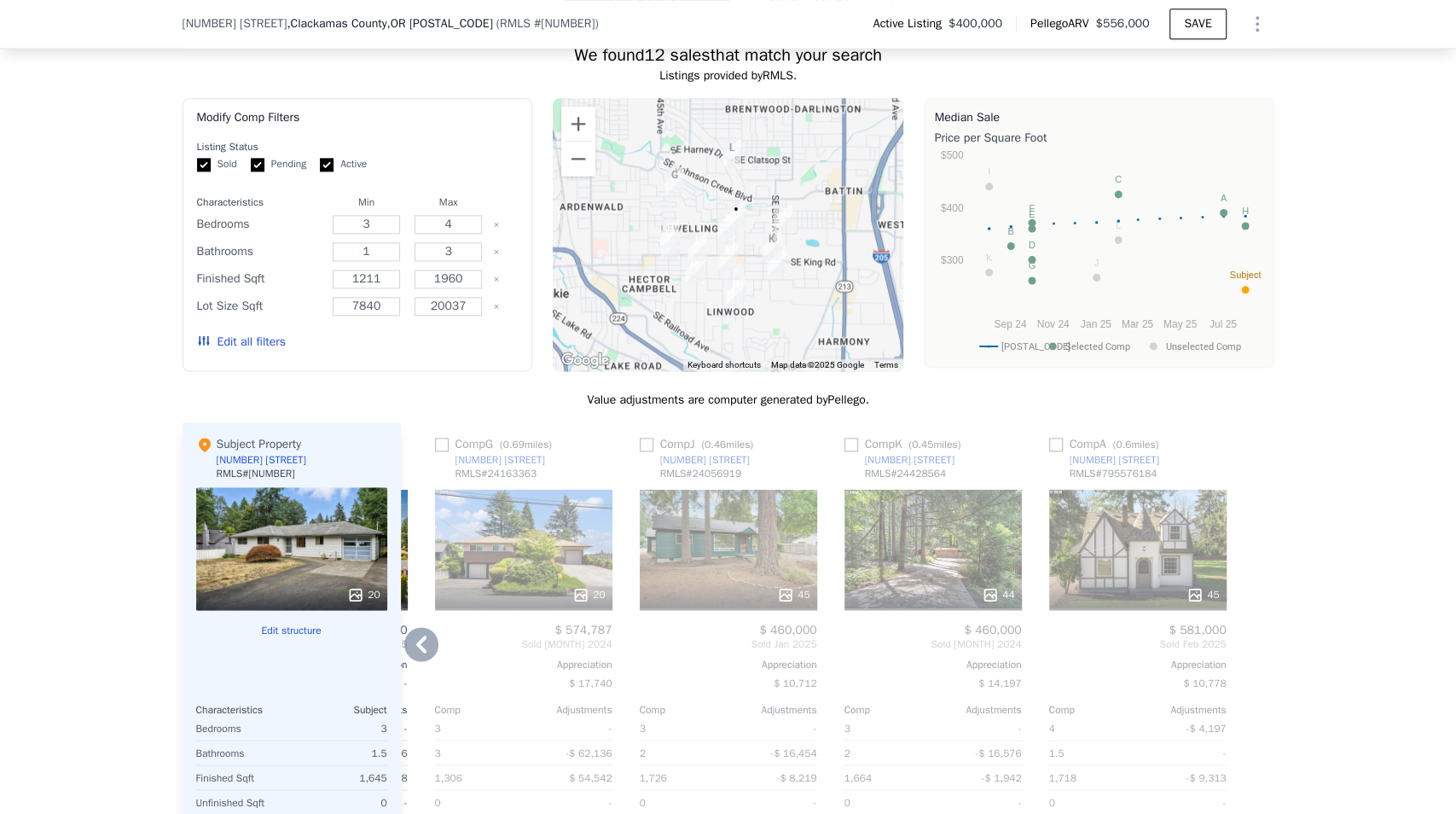scroll, scrollTop: 1473, scrollLeft: 0, axis: vertical 